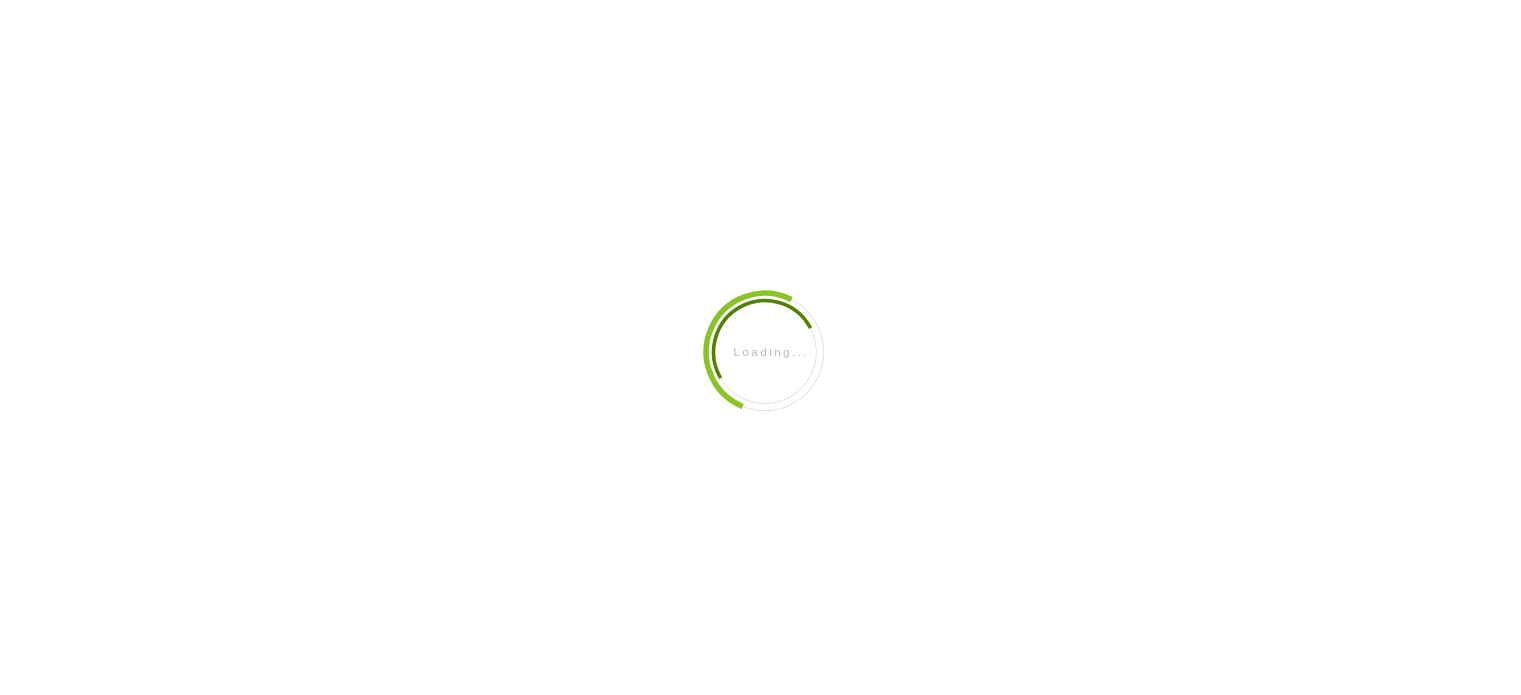 scroll, scrollTop: 0, scrollLeft: 0, axis: both 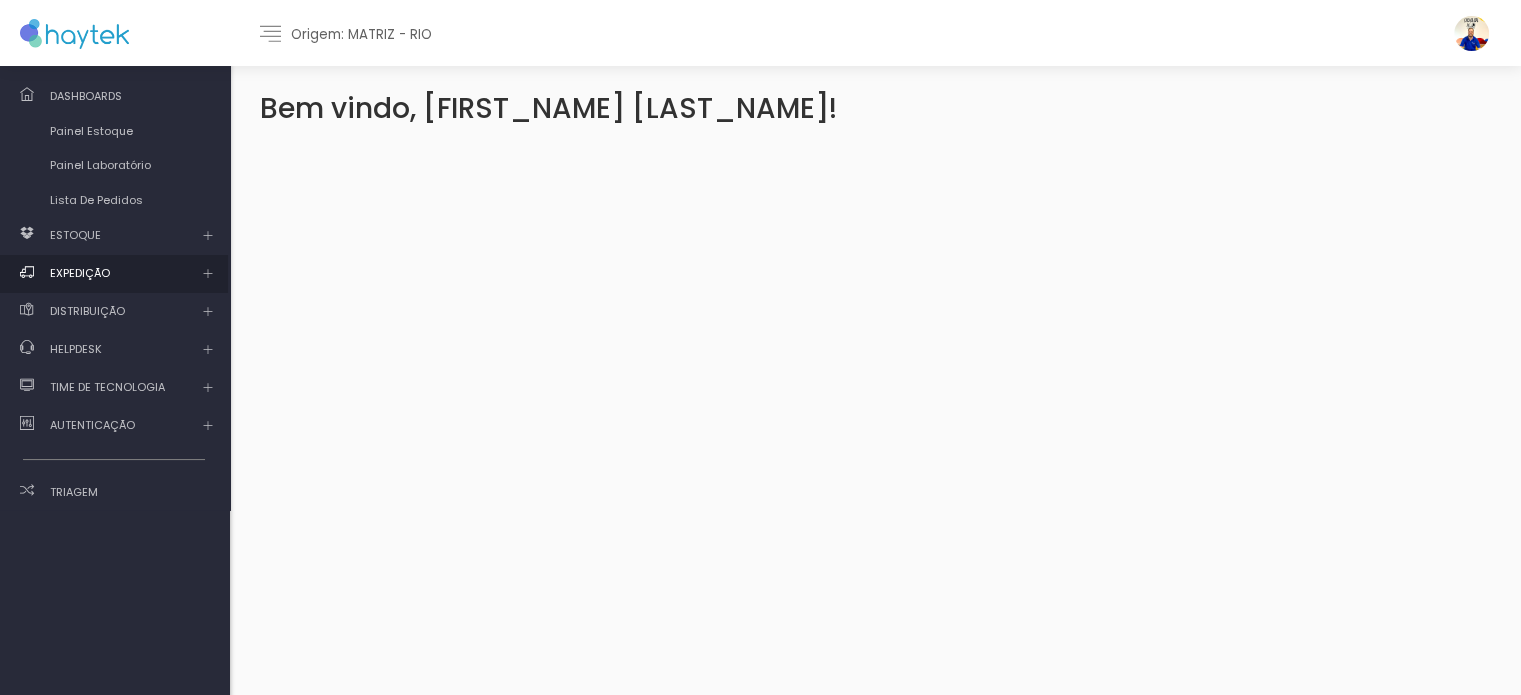 click on "EXPEDIÇÃO" at bounding box center [60, 235] 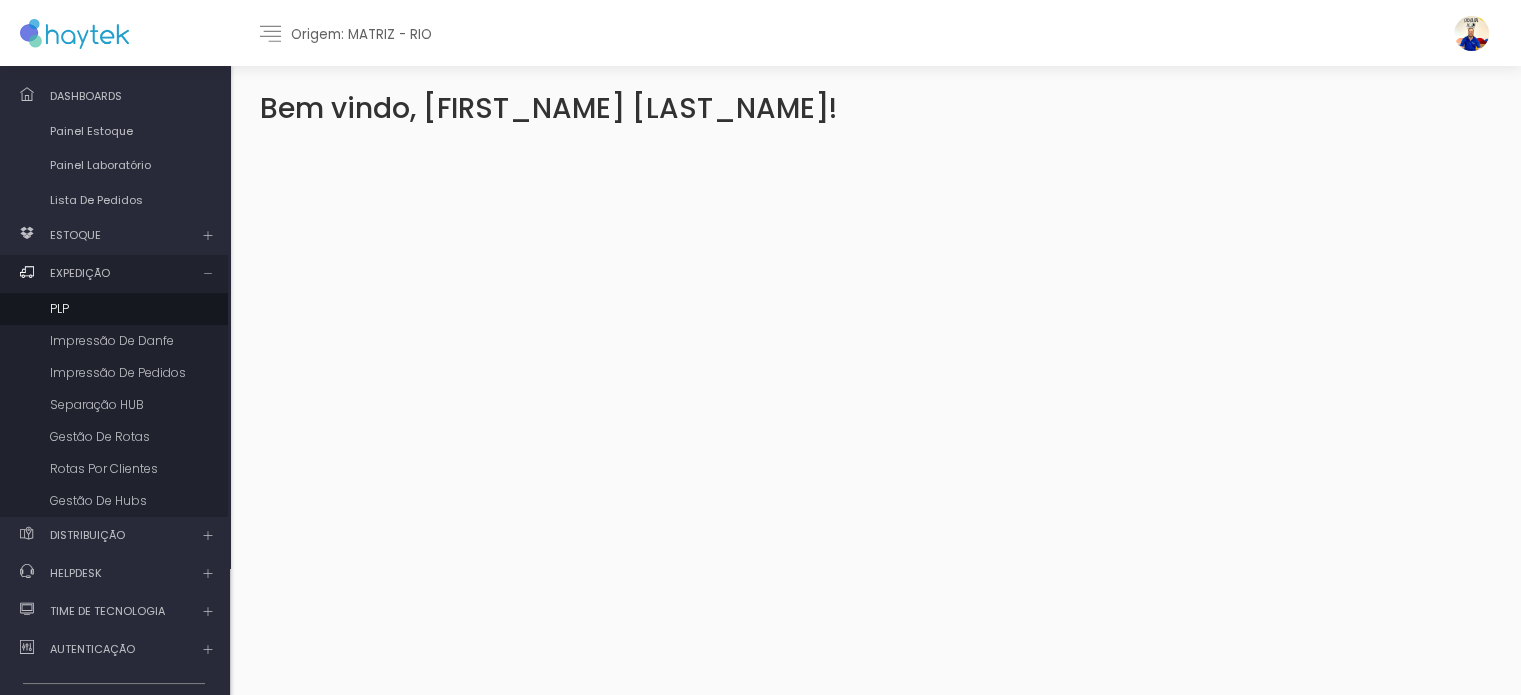 click on "PLP" at bounding box center [114, 309] 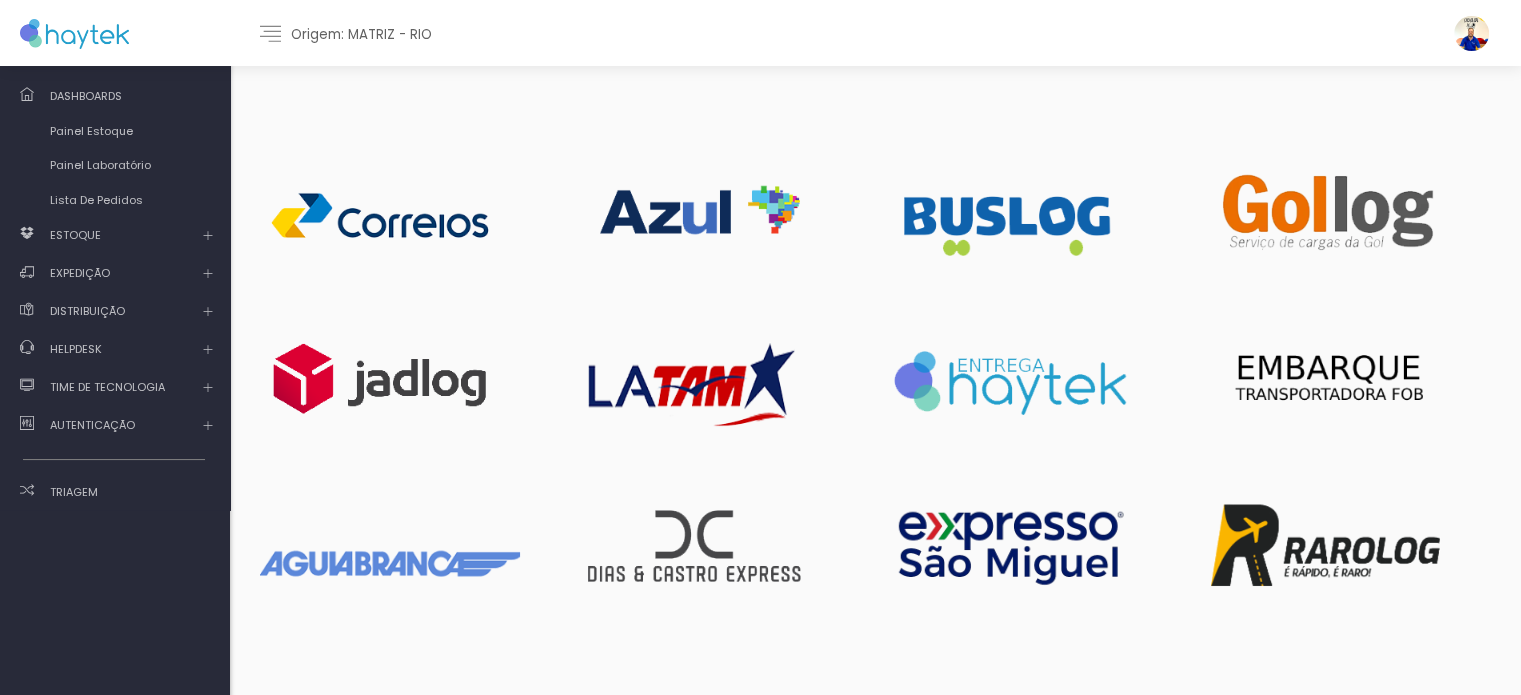 click at bounding box center (380, 216) 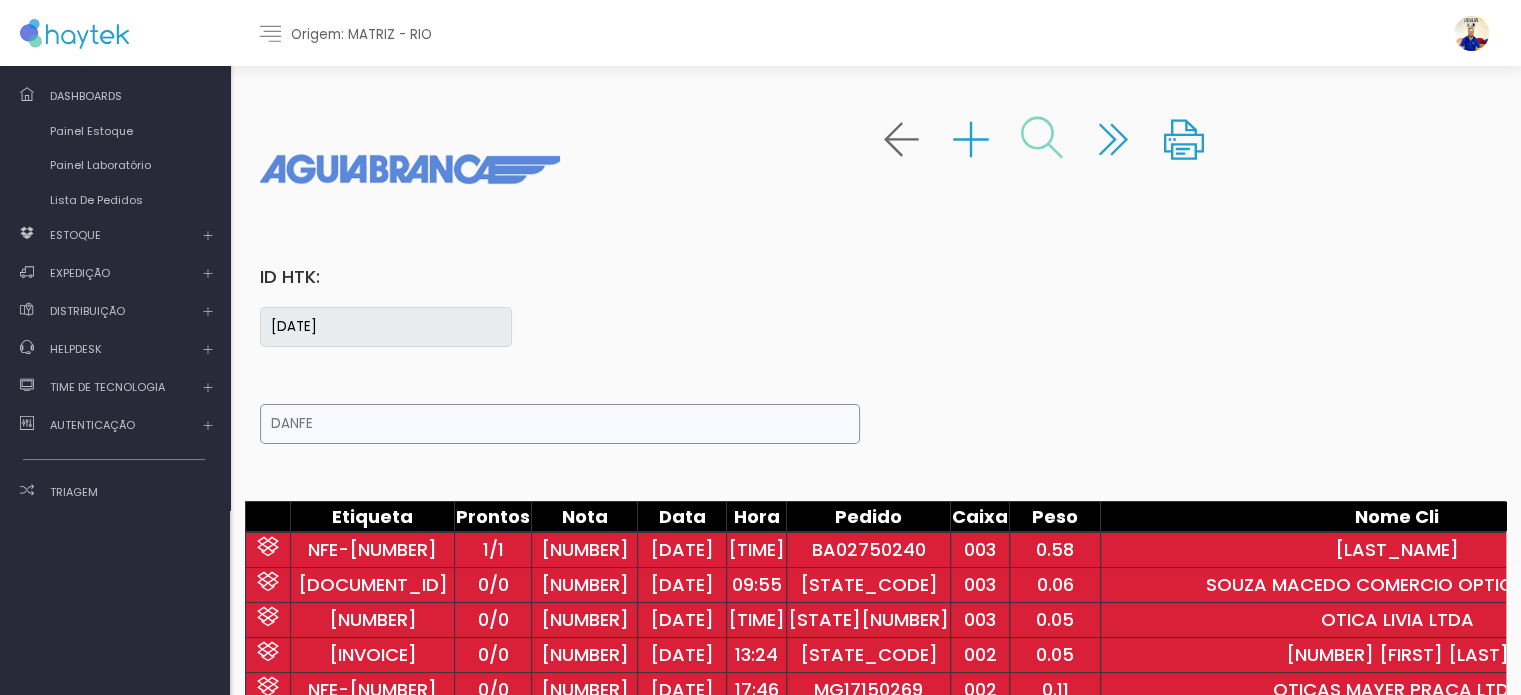 click at bounding box center (1042, 138) 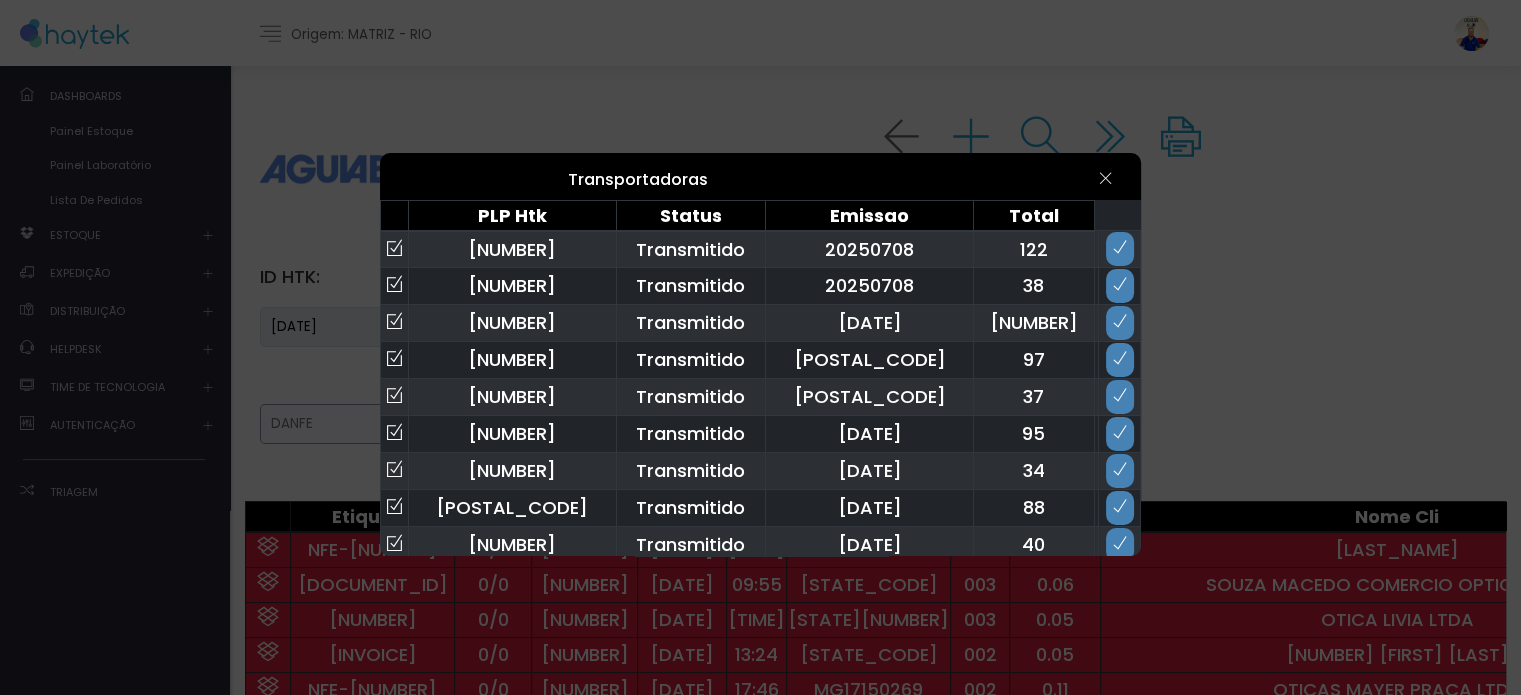 click at bounding box center (1120, 247) 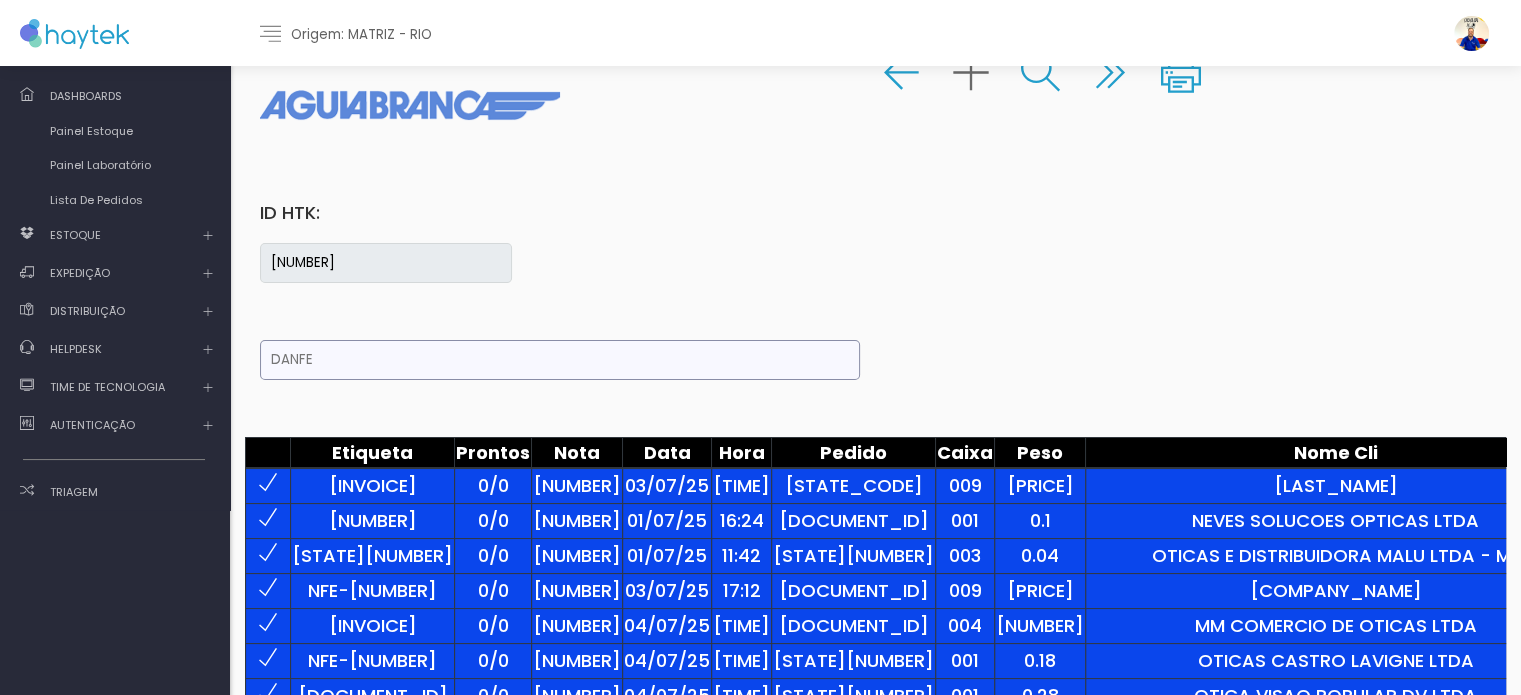 scroll, scrollTop: 200, scrollLeft: 0, axis: vertical 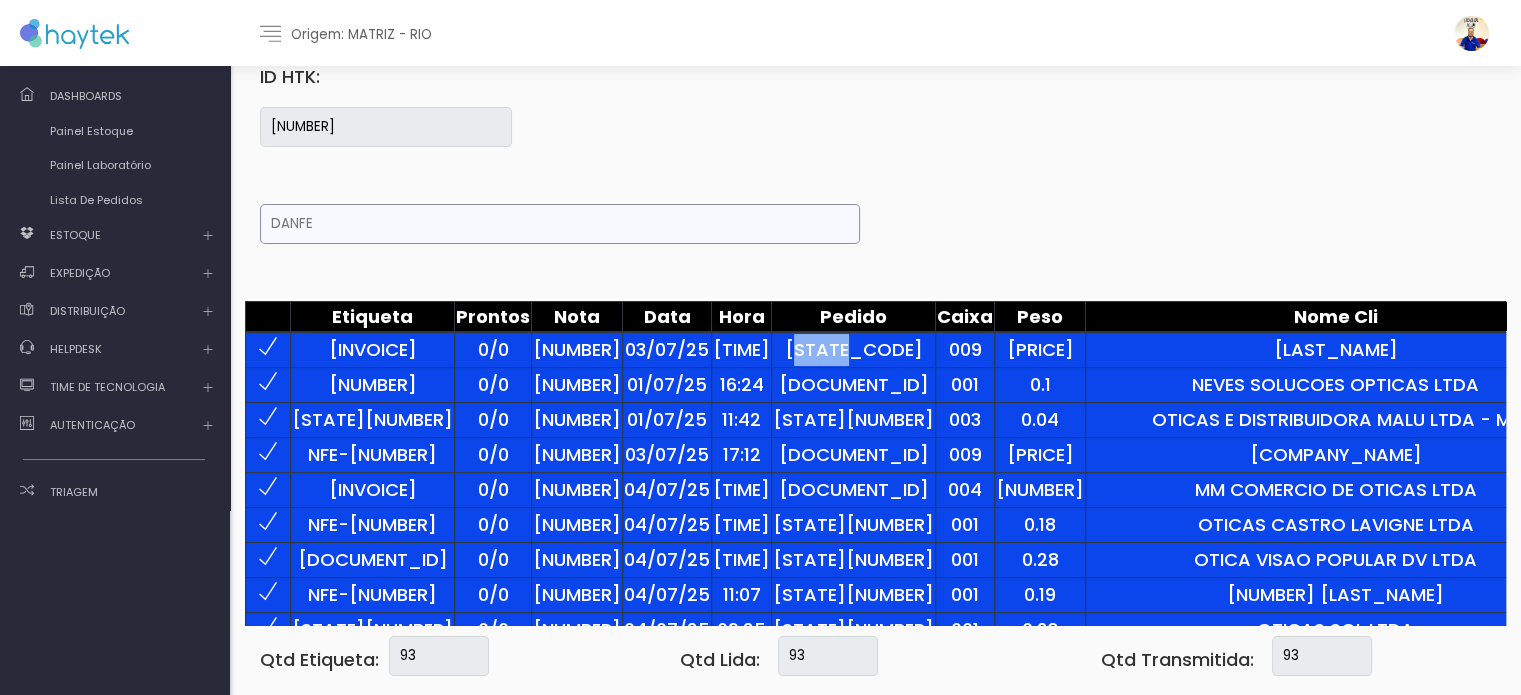 drag, startPoint x: 771, startPoint y: 346, endPoint x: 794, endPoint y: 347, distance: 23.021729 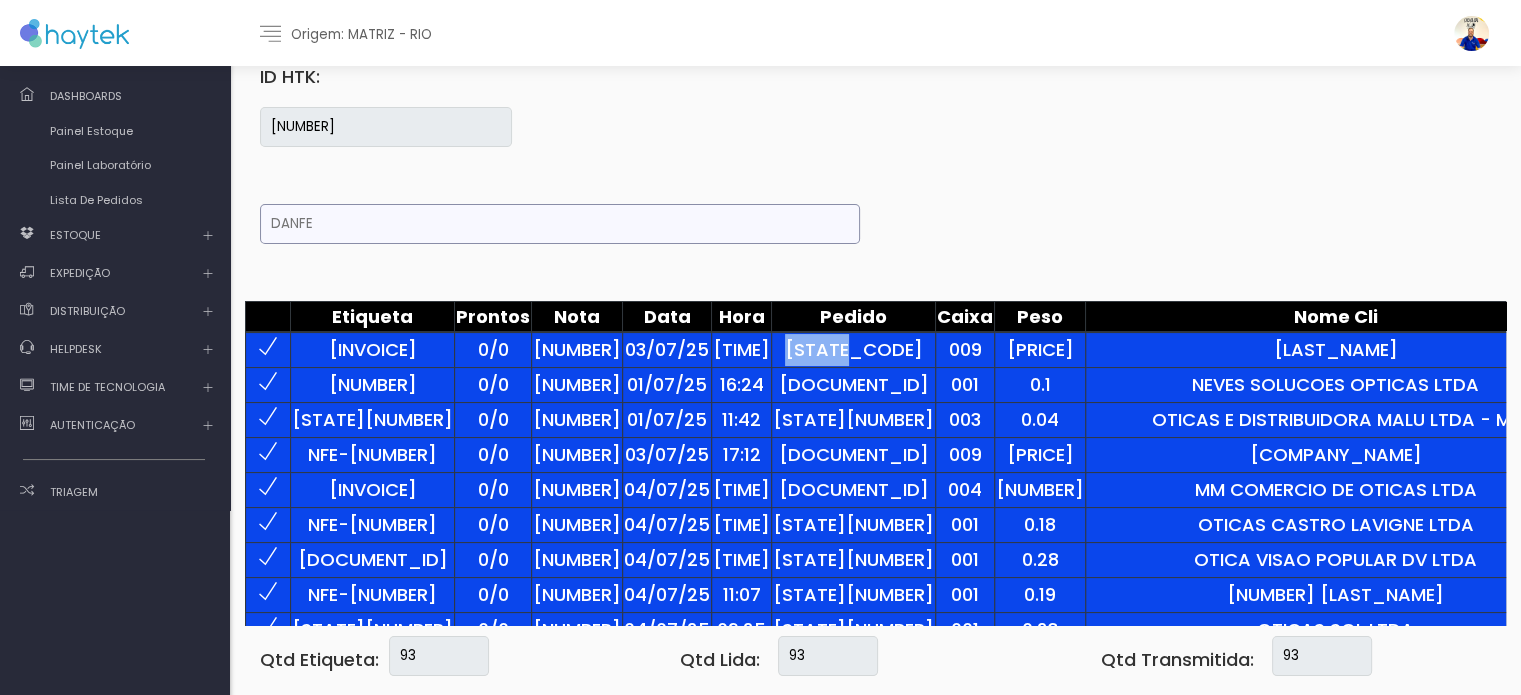drag, startPoint x: 768, startPoint y: 343, endPoint x: 829, endPoint y: 351, distance: 61.522354 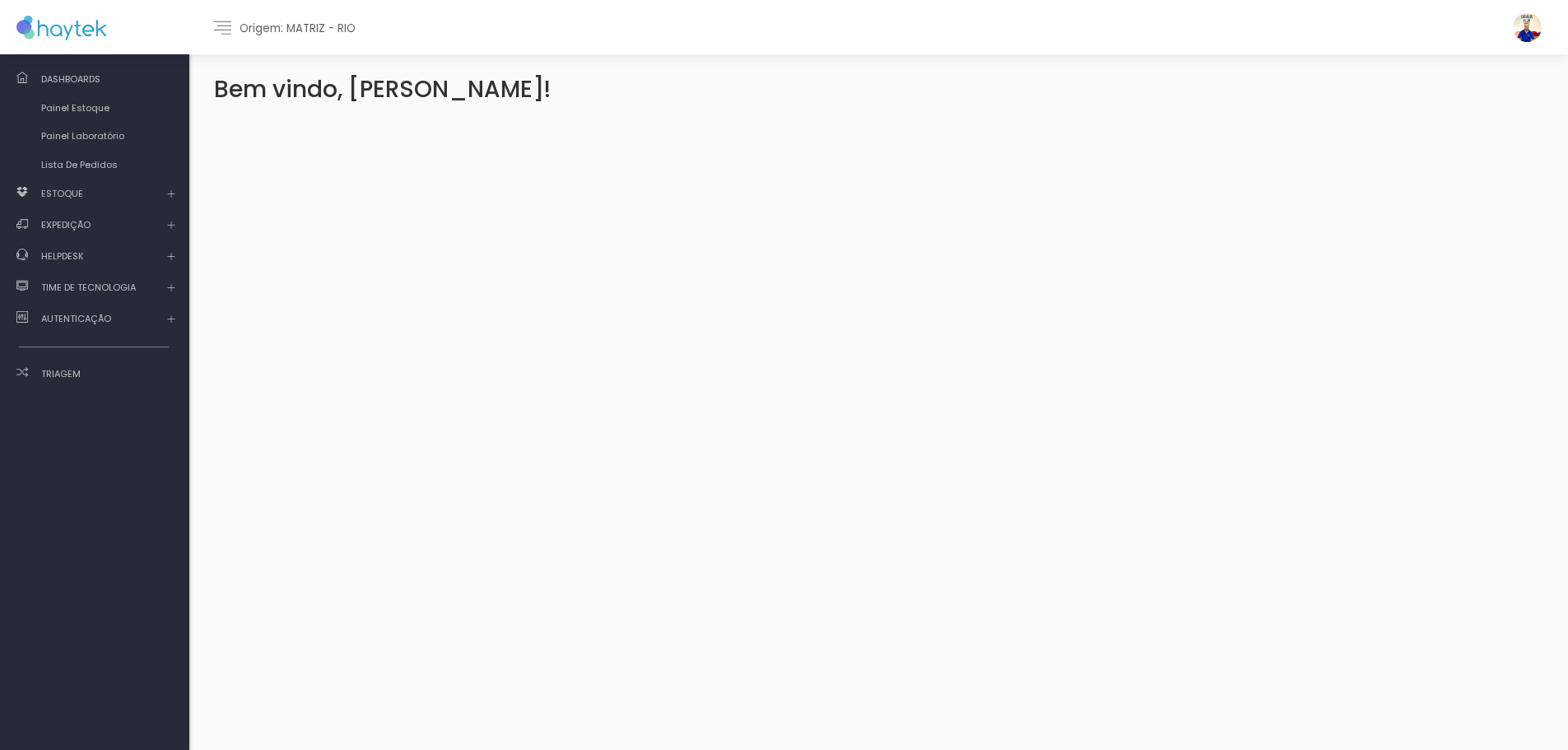 scroll, scrollTop: 0, scrollLeft: 0, axis: both 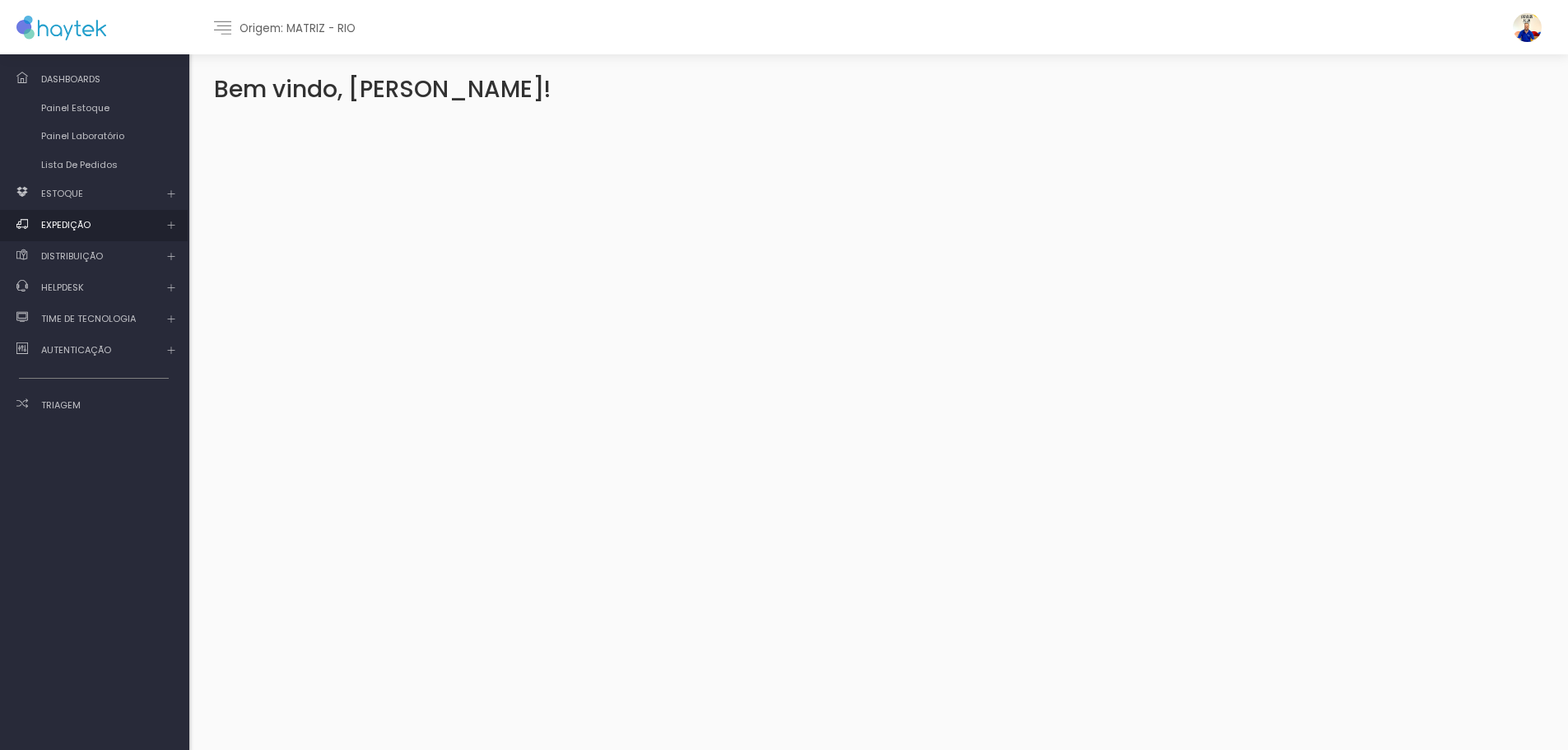 click on "EXPEDIÇÃO" at bounding box center [62, 193] 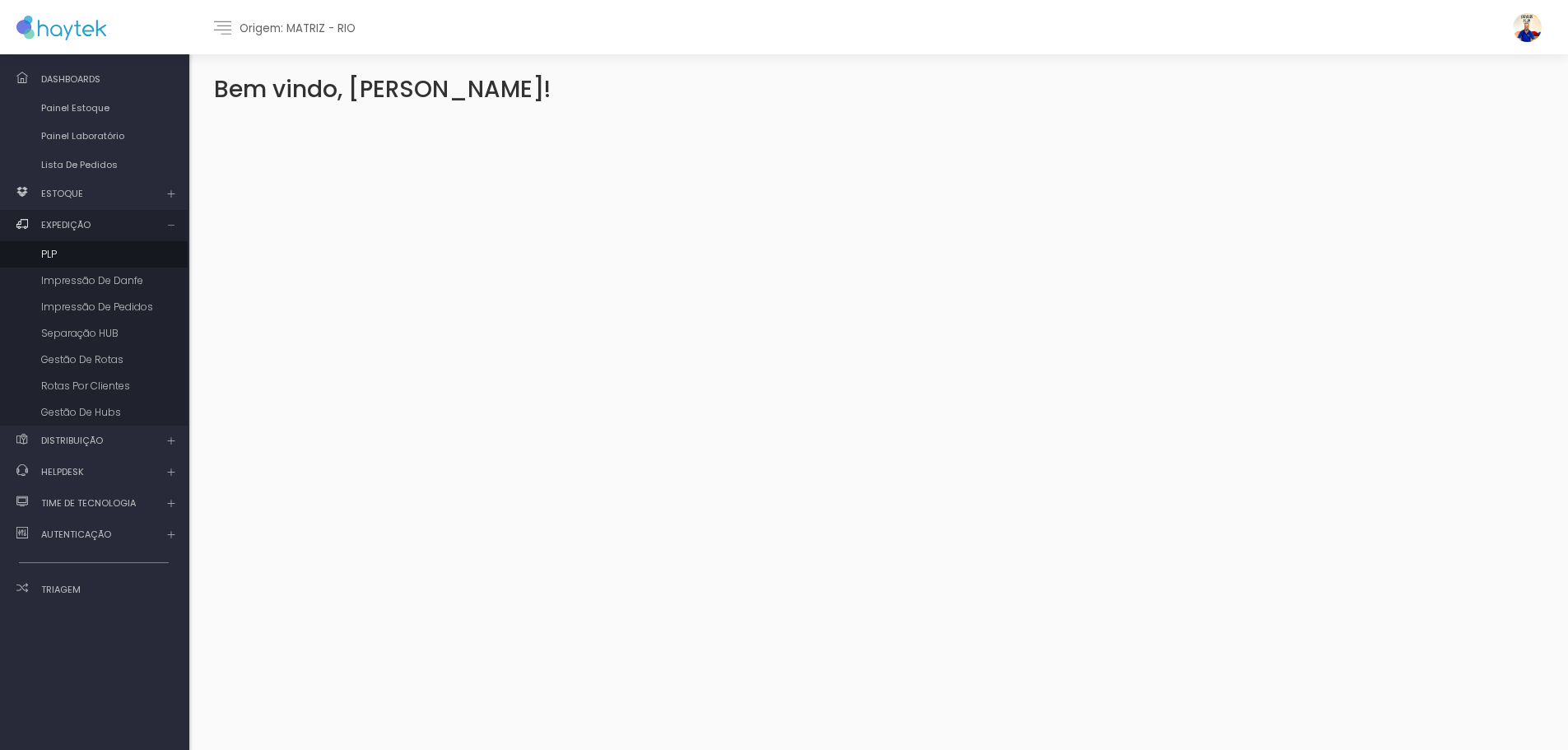 click on "PLP" at bounding box center (94, 254) 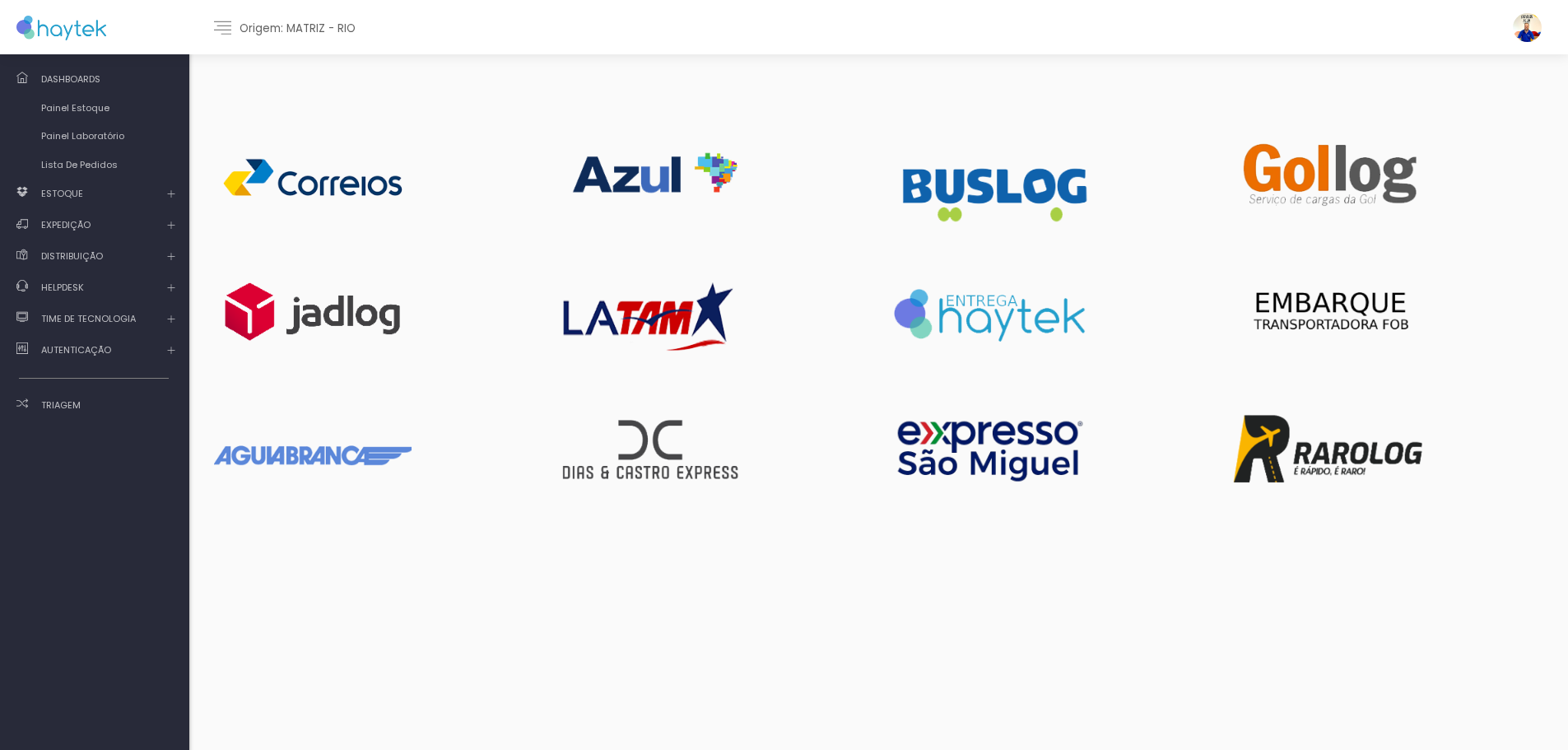 click at bounding box center [313, 178] 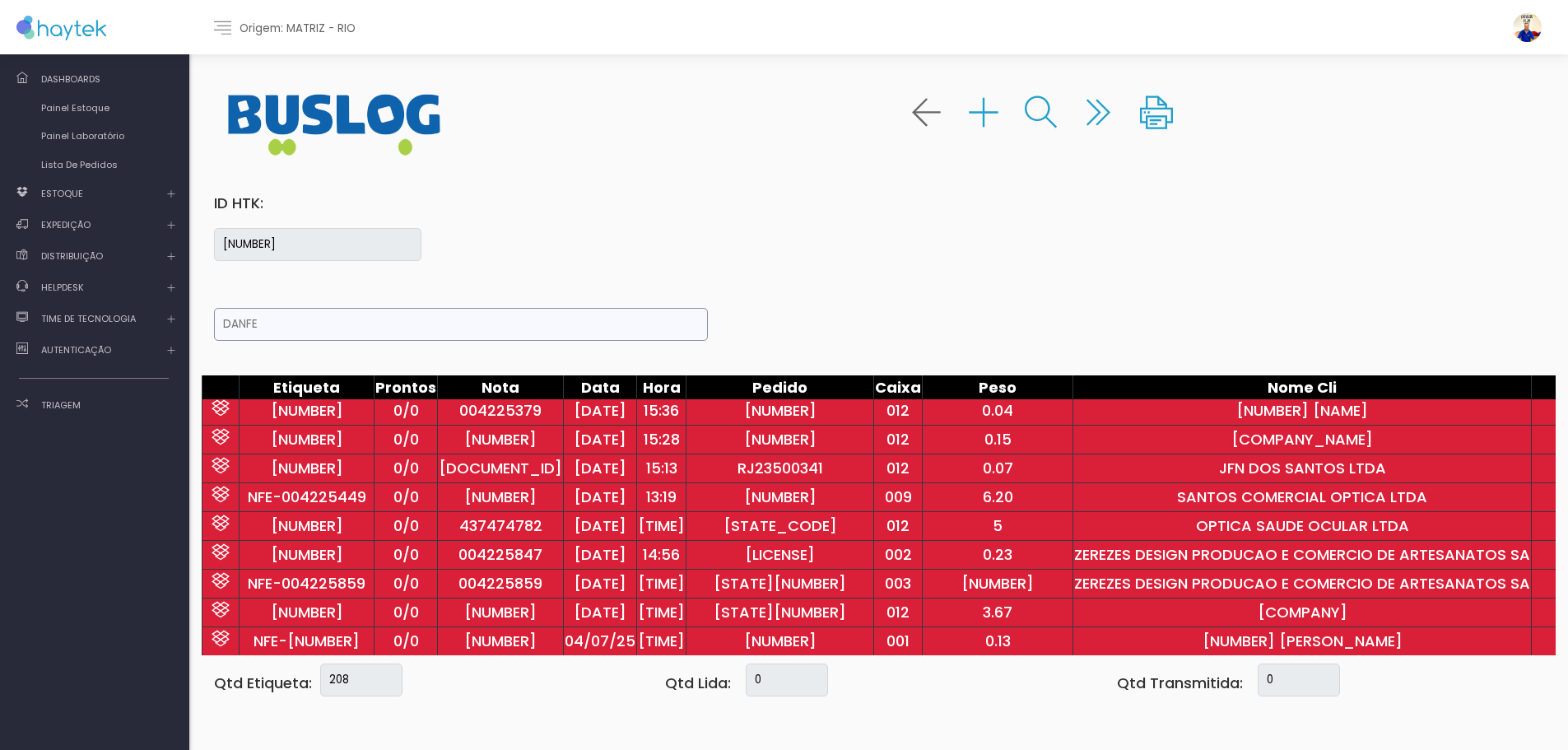 scroll, scrollTop: 2141, scrollLeft: 0, axis: vertical 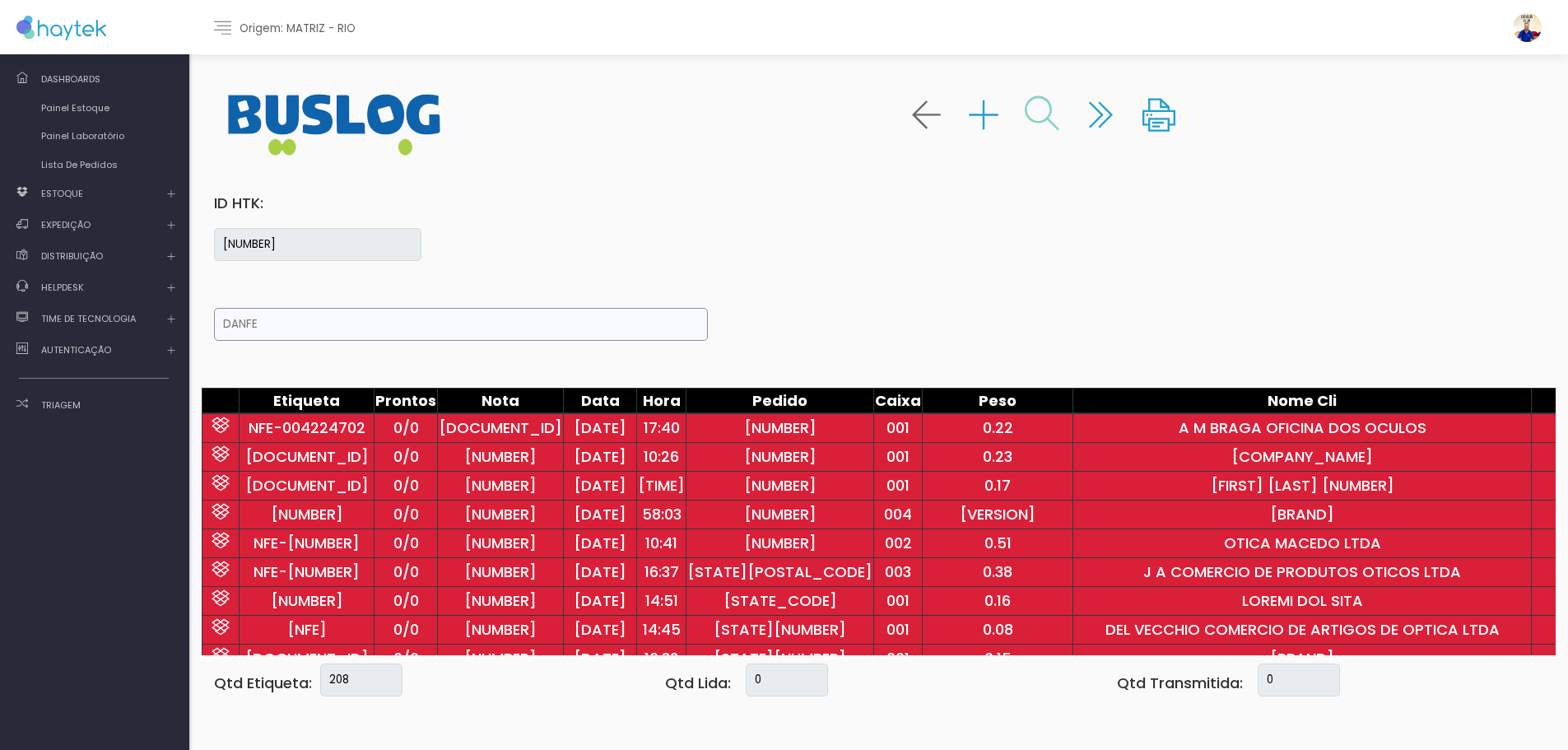 click at bounding box center (1042, 114) 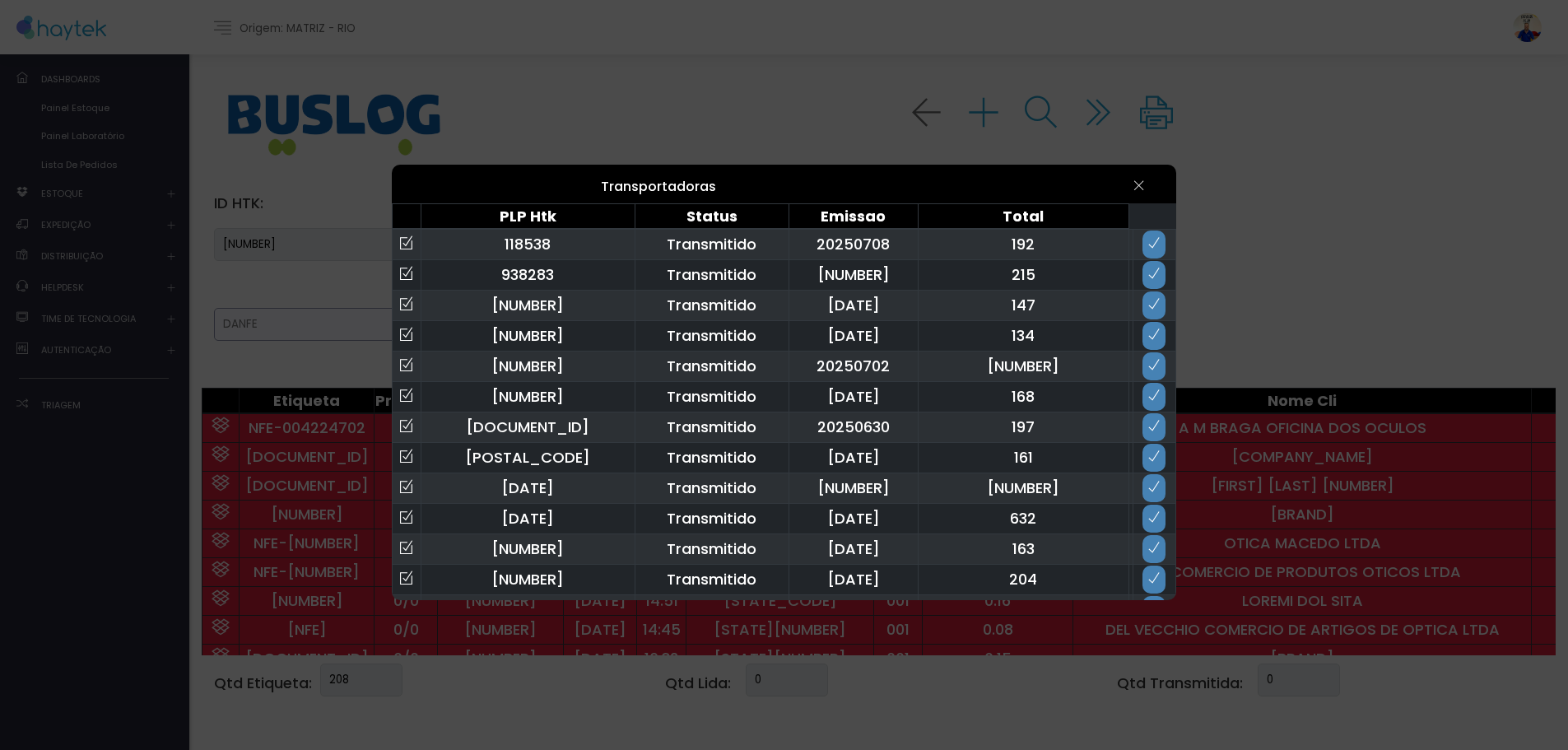 click at bounding box center (1154, 245) 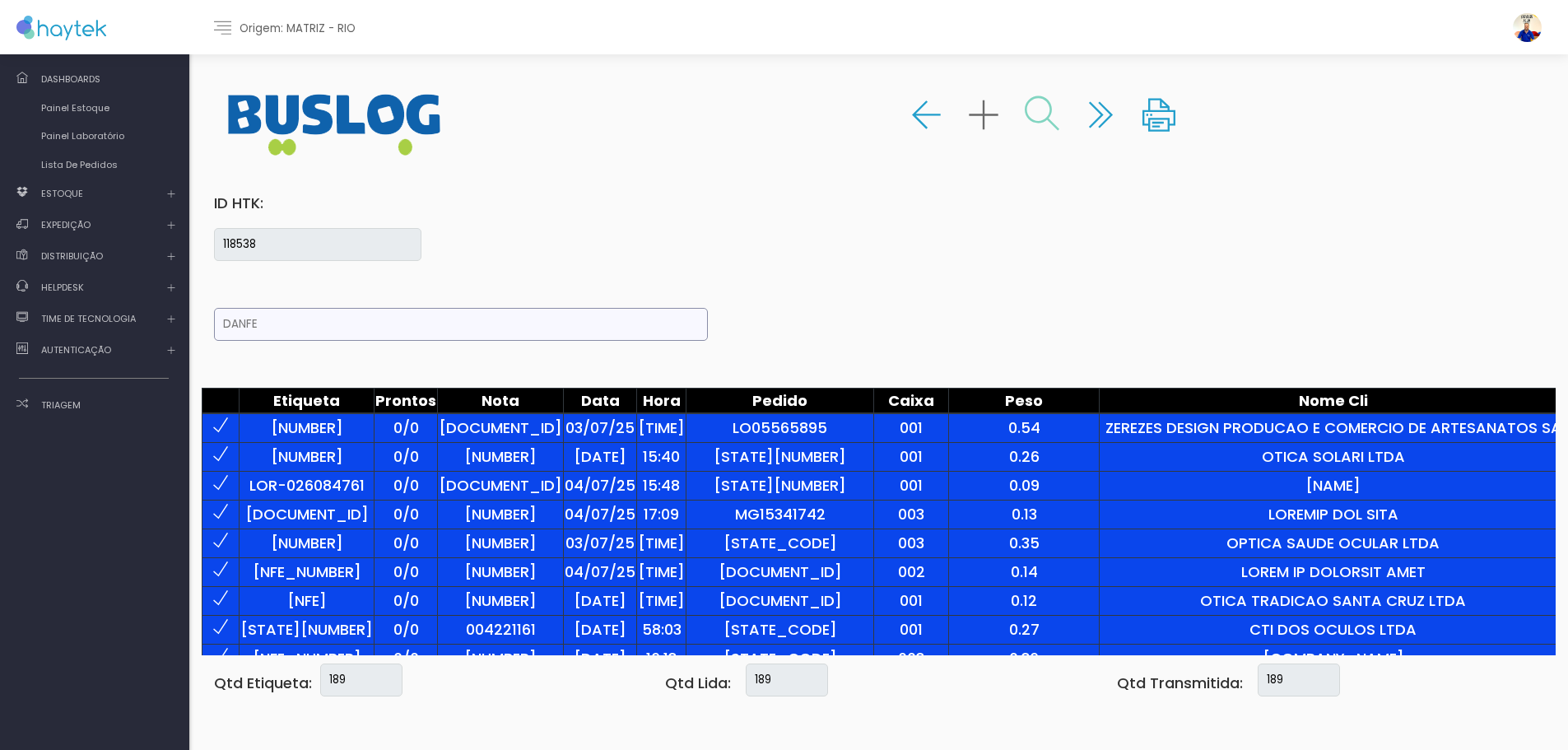 click at bounding box center (1042, 114) 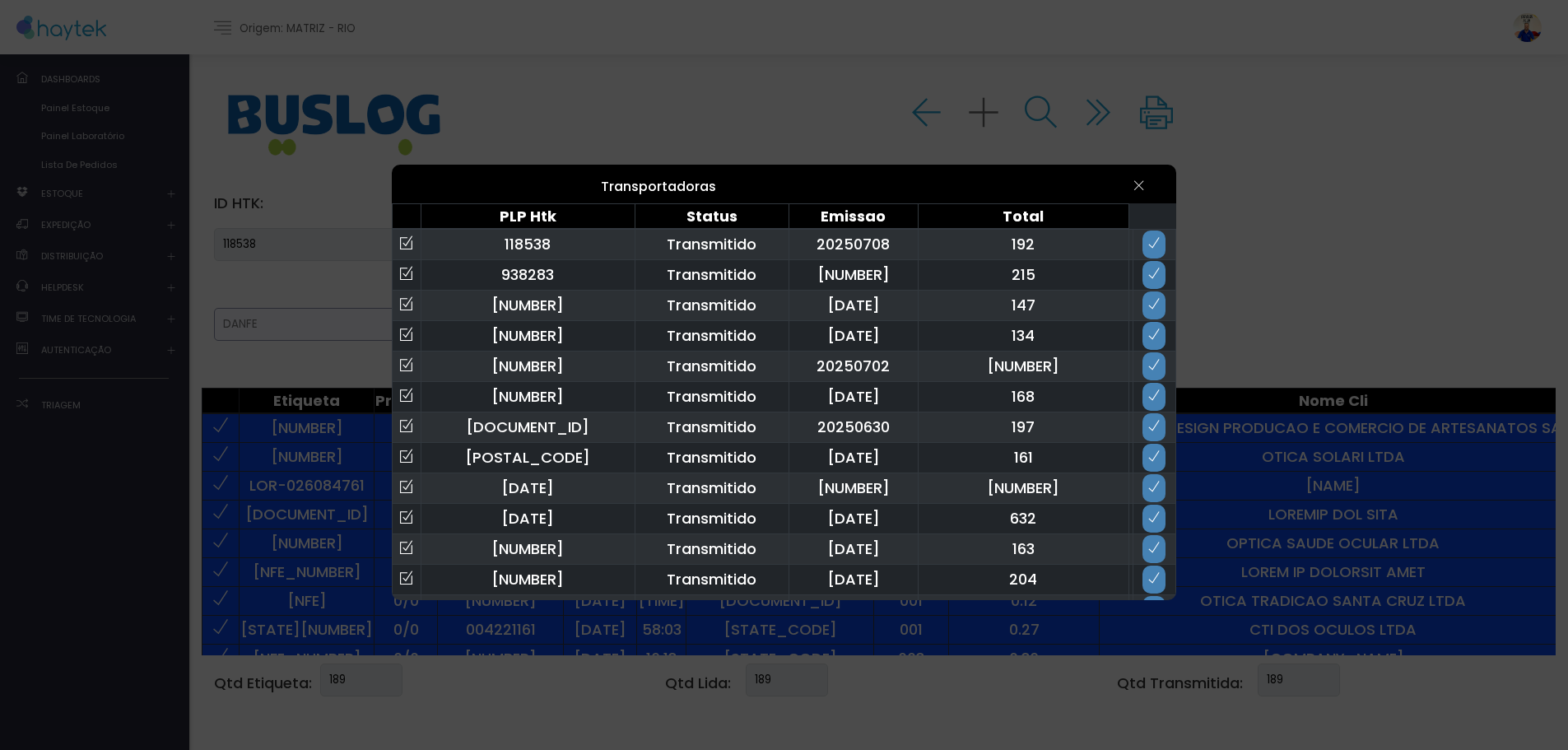 click at bounding box center [1154, 243] 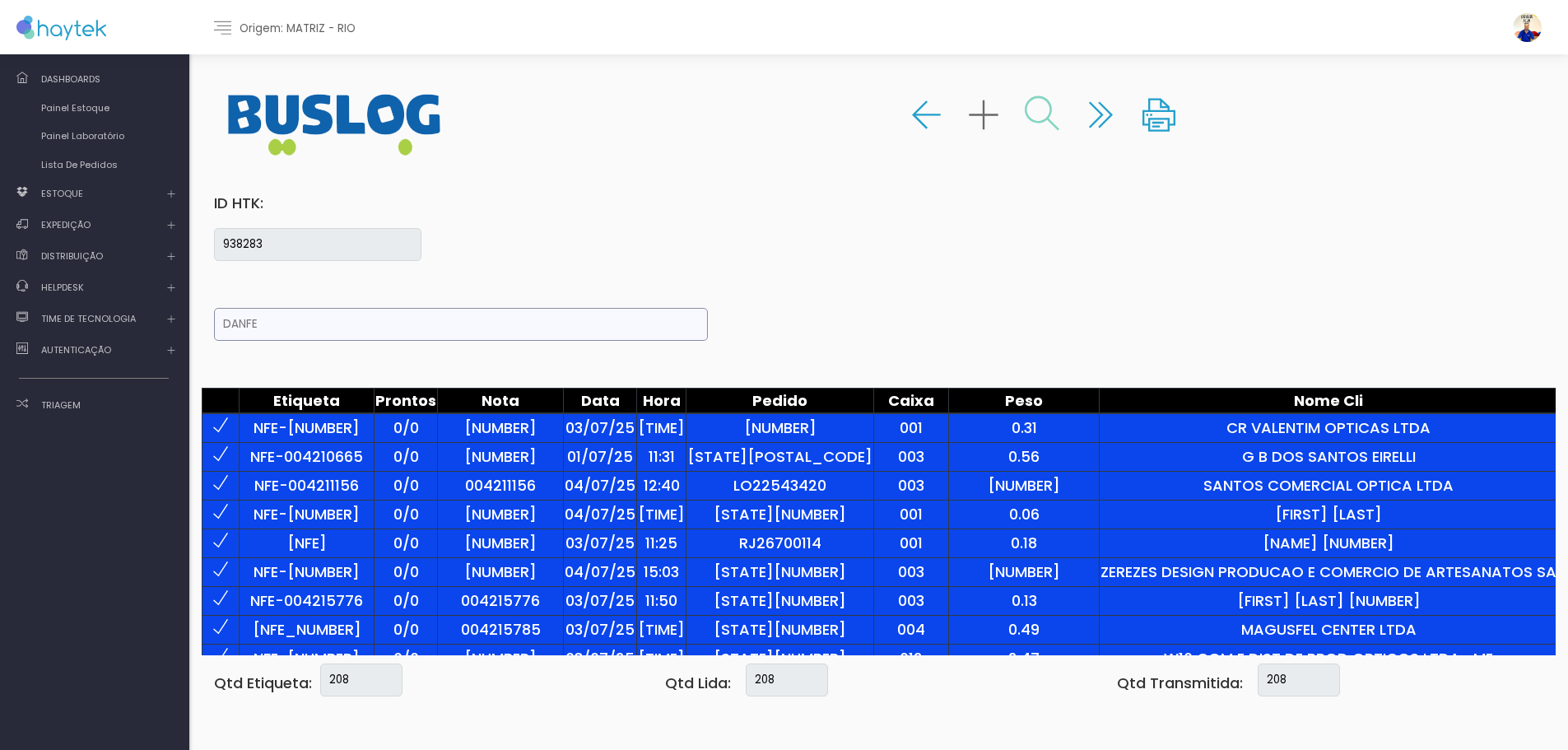 click at bounding box center [1042, 114] 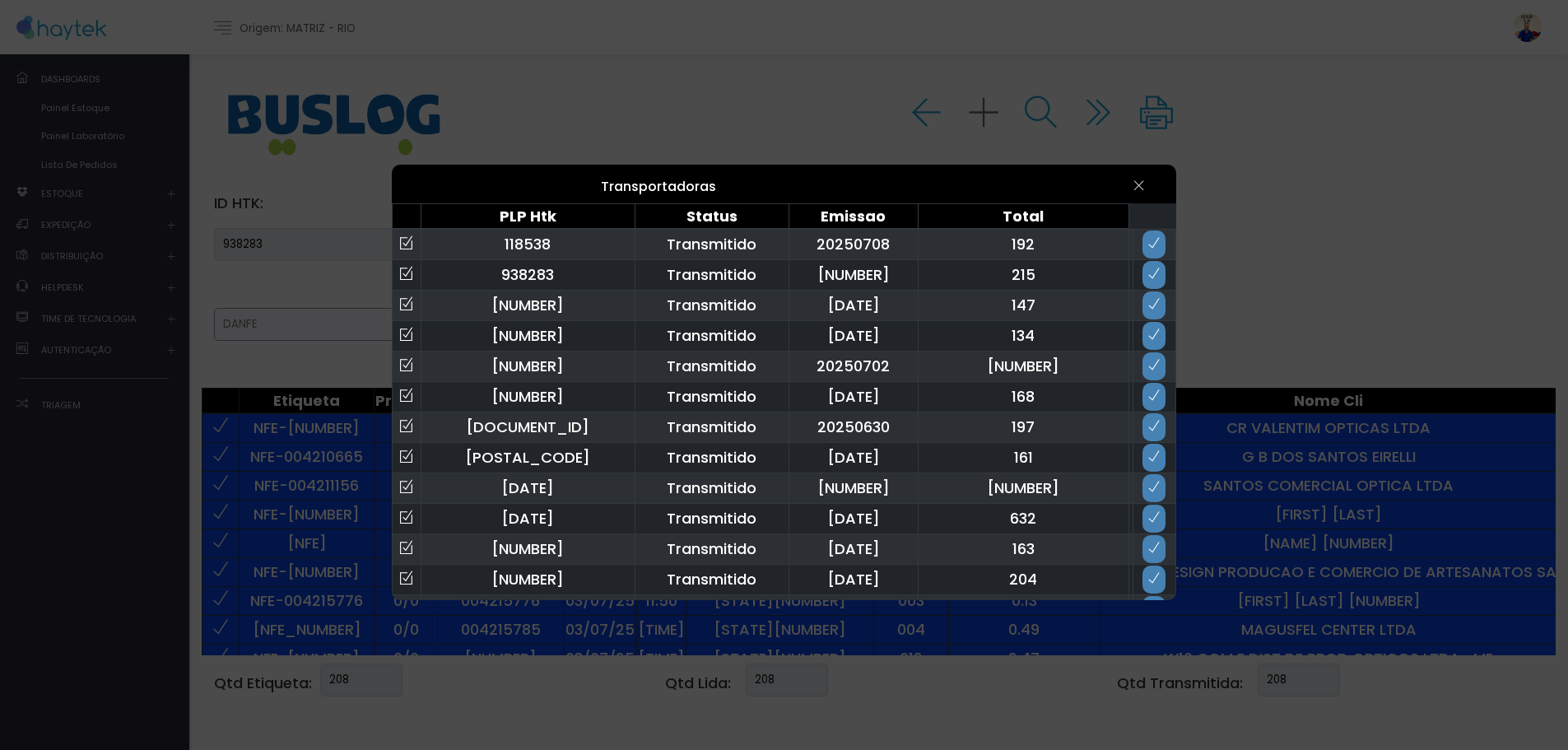 click at bounding box center [1154, 243] 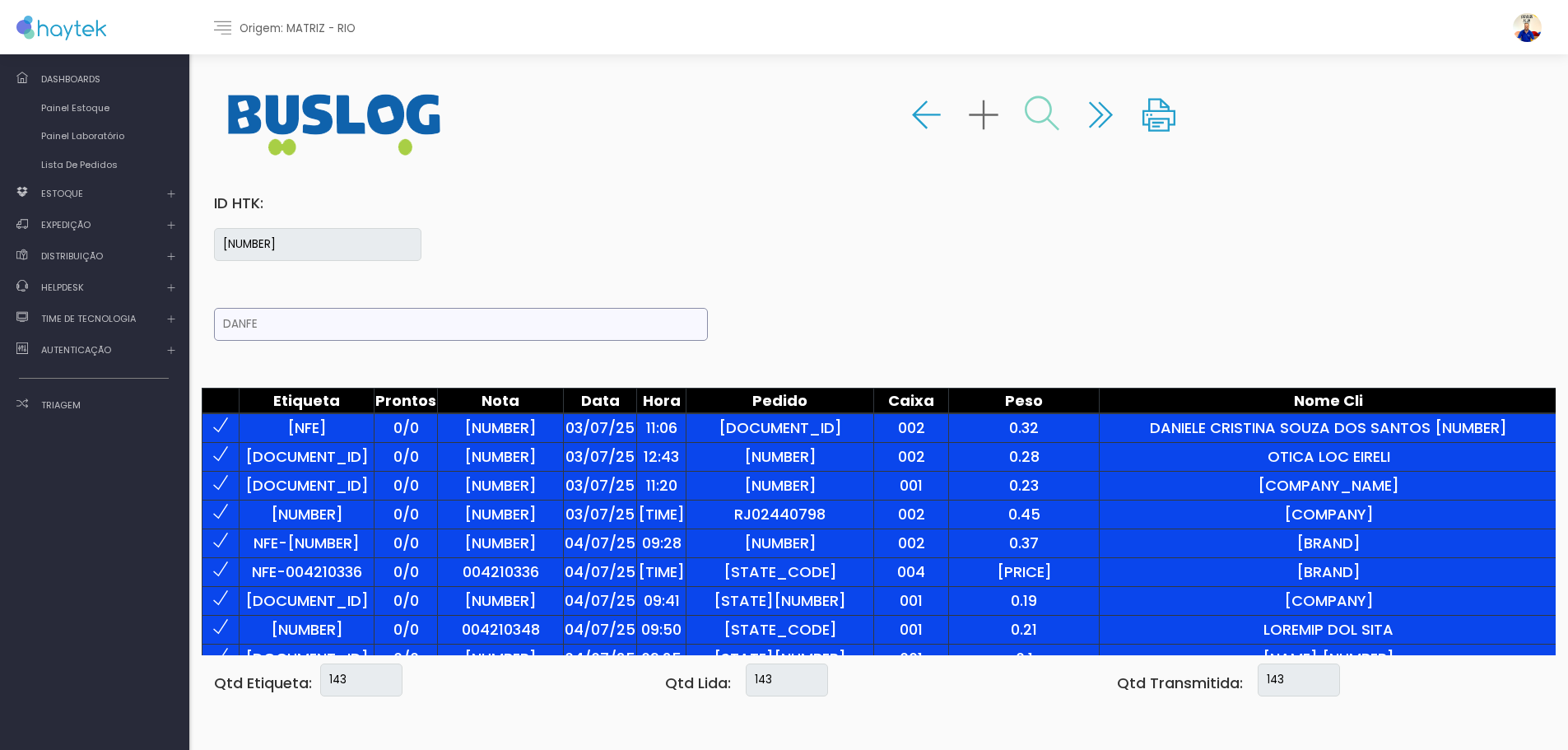 click at bounding box center (1042, 114) 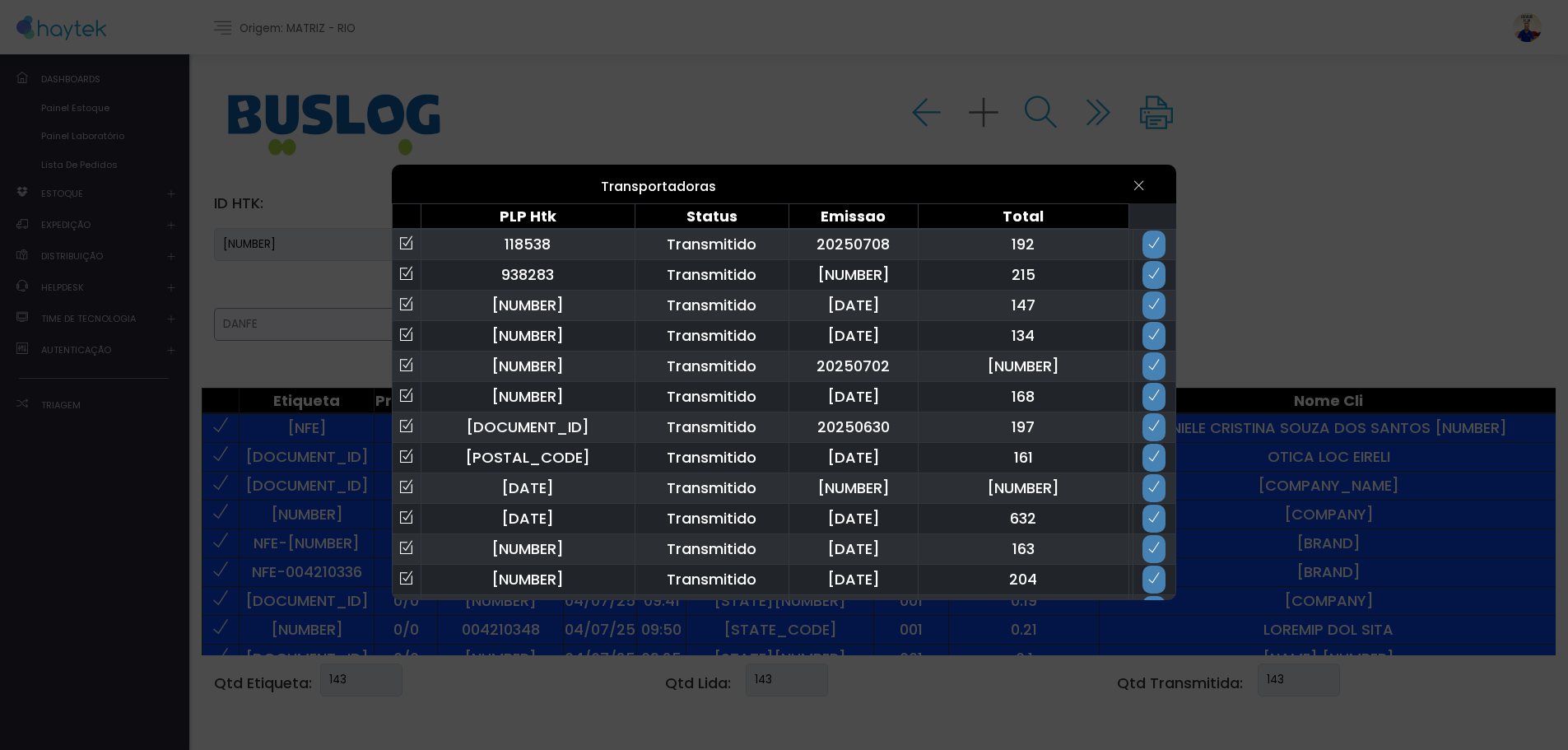 click at bounding box center [1154, 243] 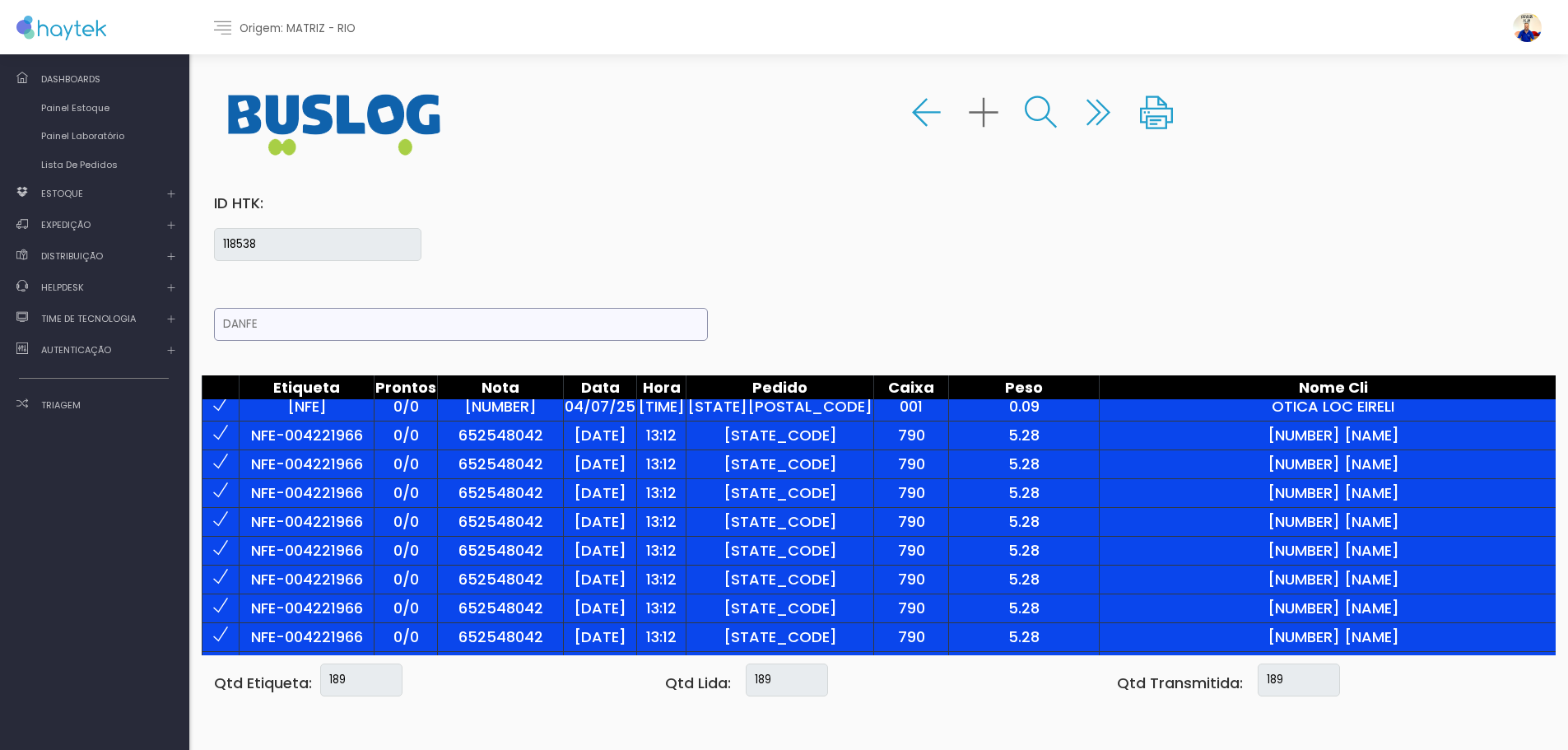 scroll, scrollTop: 1153, scrollLeft: 0, axis: vertical 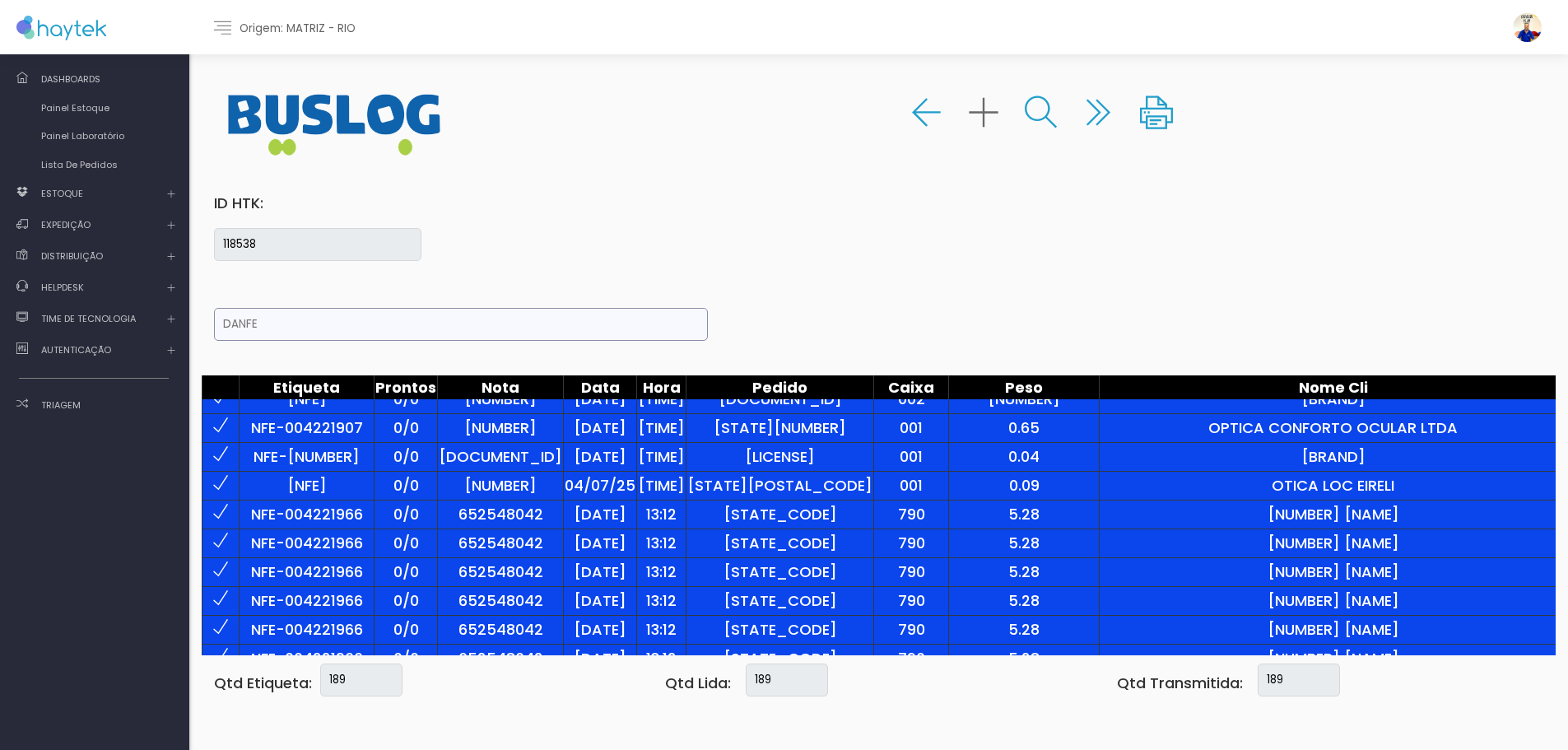 drag, startPoint x: 449, startPoint y: 483, endPoint x: 481, endPoint y: 491, distance: 32.984845 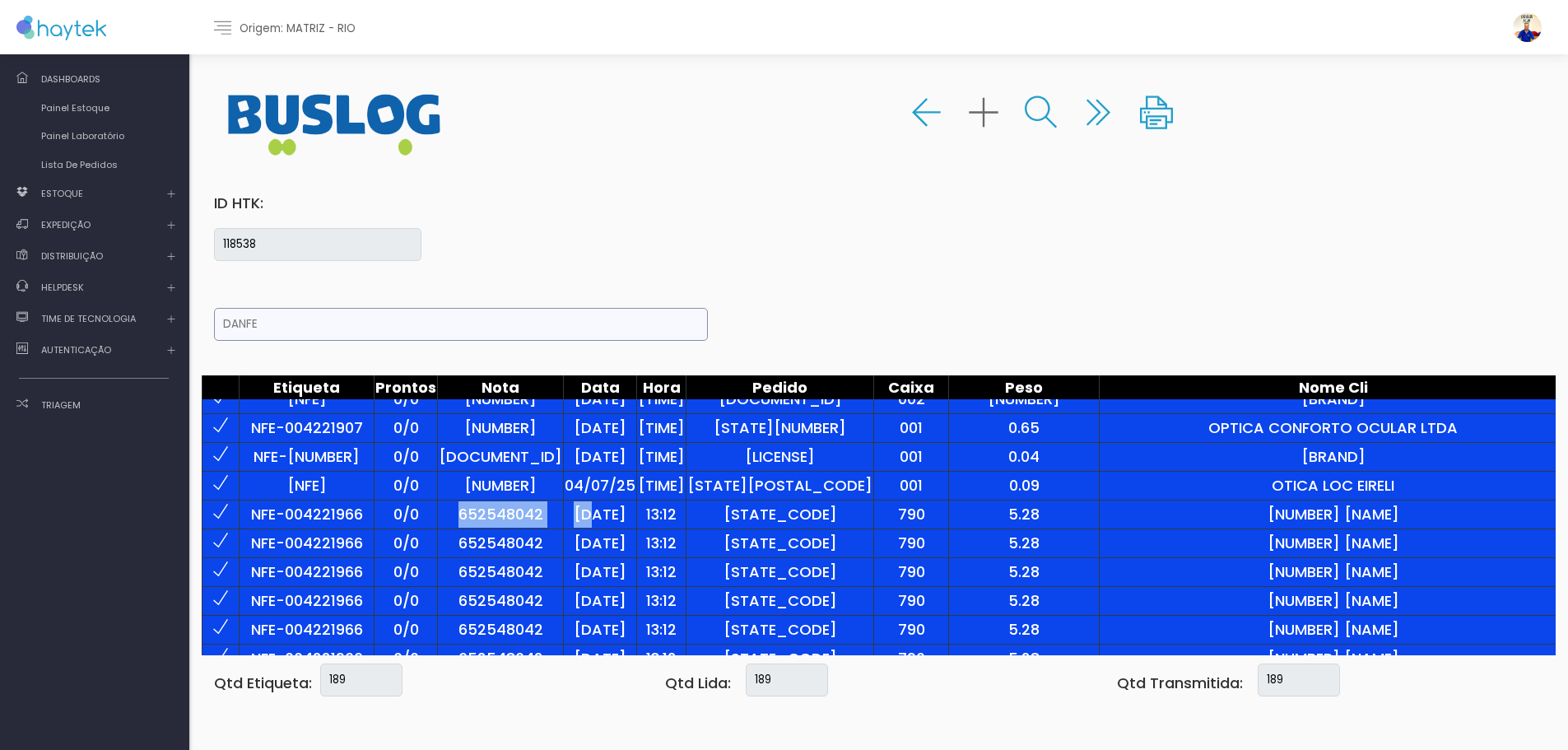 drag, startPoint x: 454, startPoint y: 512, endPoint x: 528, endPoint y: 507, distance: 74.168727 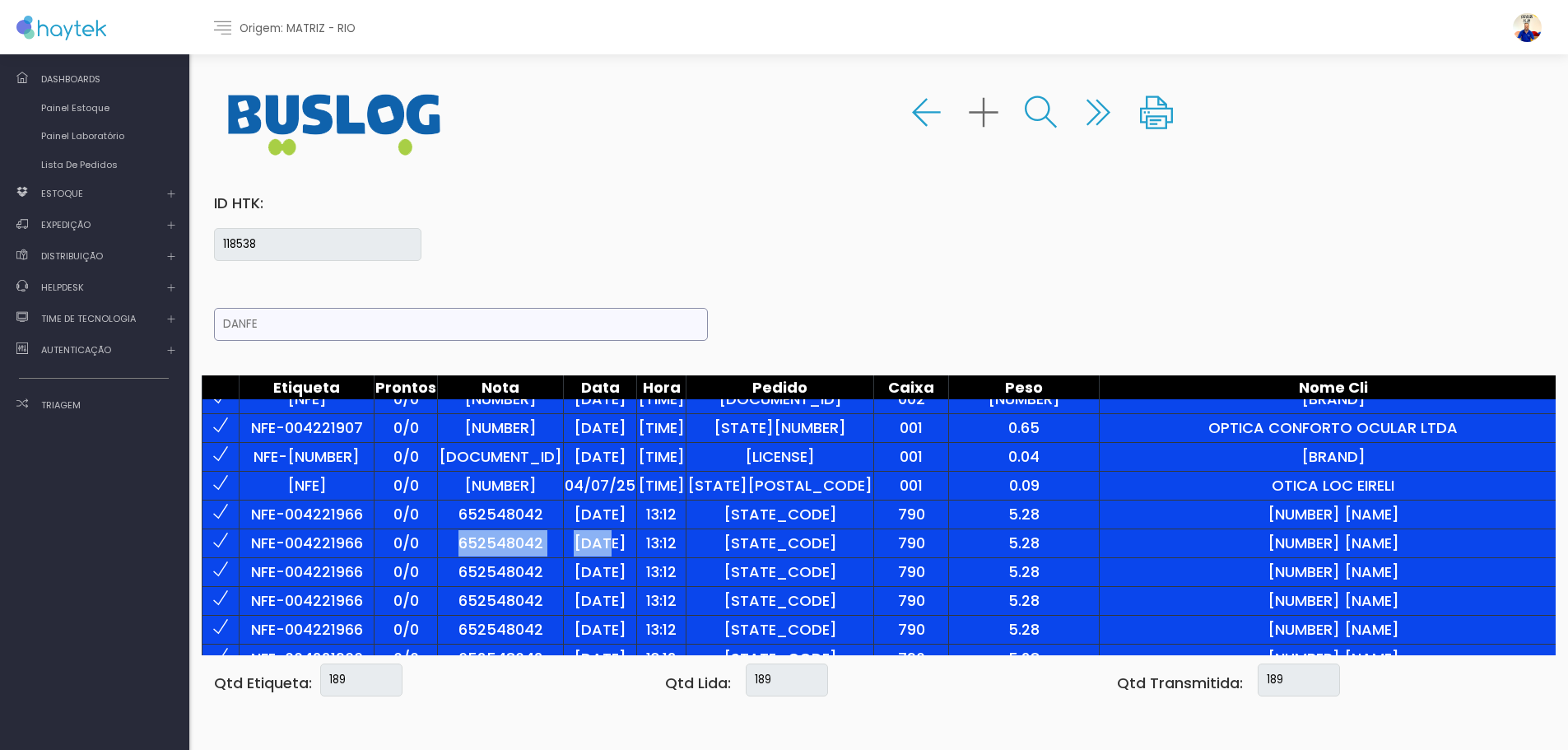 drag, startPoint x: 434, startPoint y: 541, endPoint x: 543, endPoint y: 548, distance: 109.22454 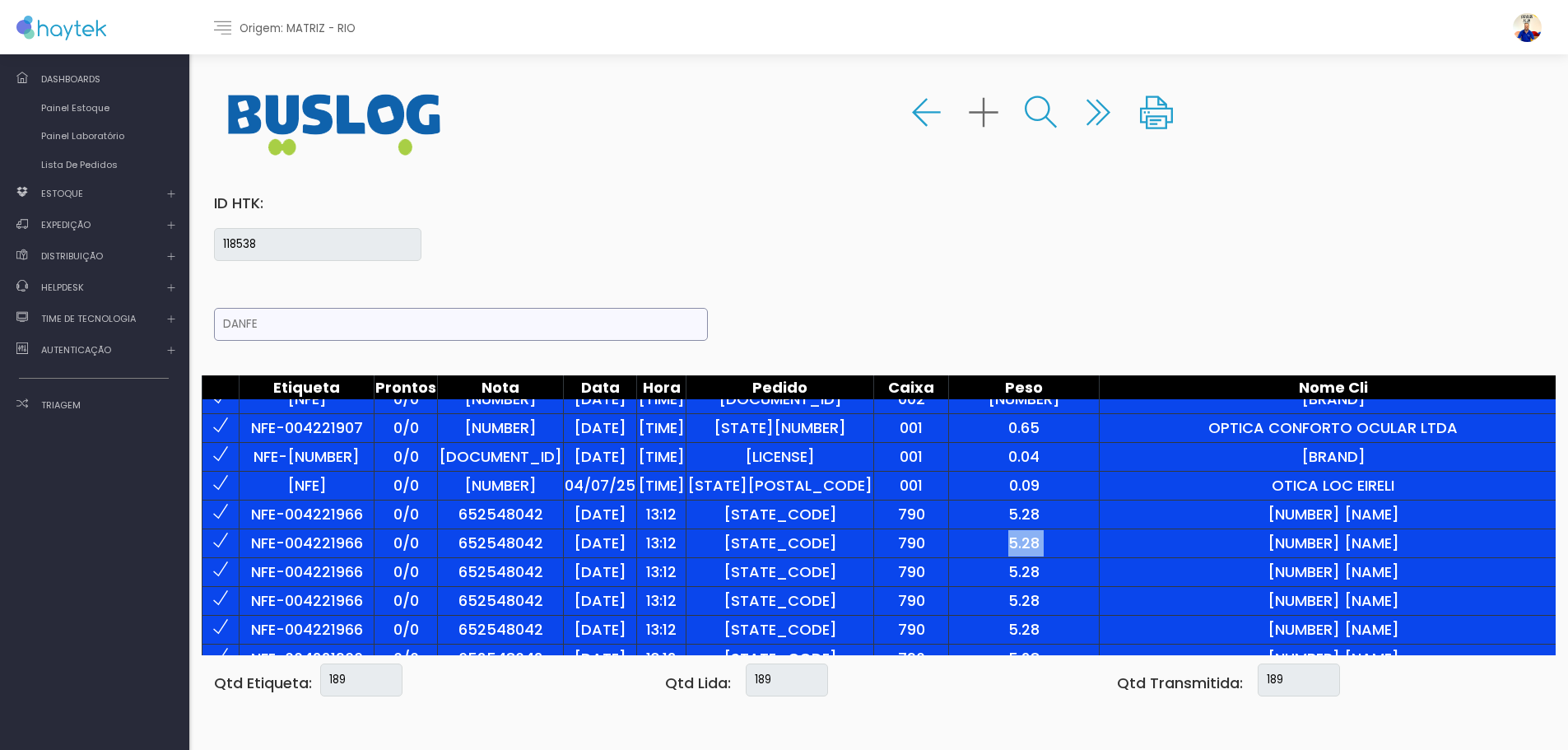 drag, startPoint x: 802, startPoint y: 545, endPoint x: 787, endPoint y: 544, distance: 15.033296 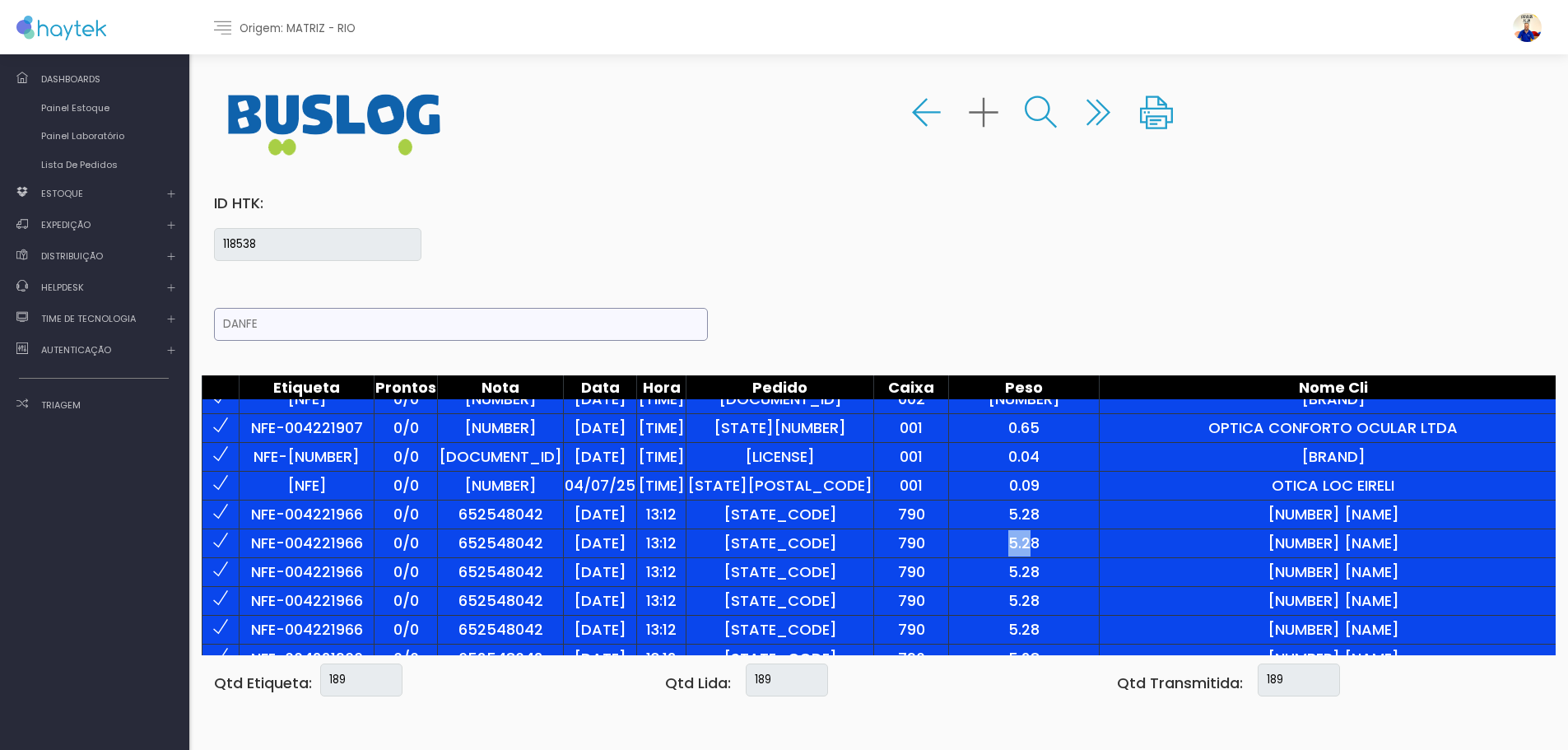 drag, startPoint x: 544, startPoint y: 588, endPoint x: 511, endPoint y: 580, distance: 33.955854 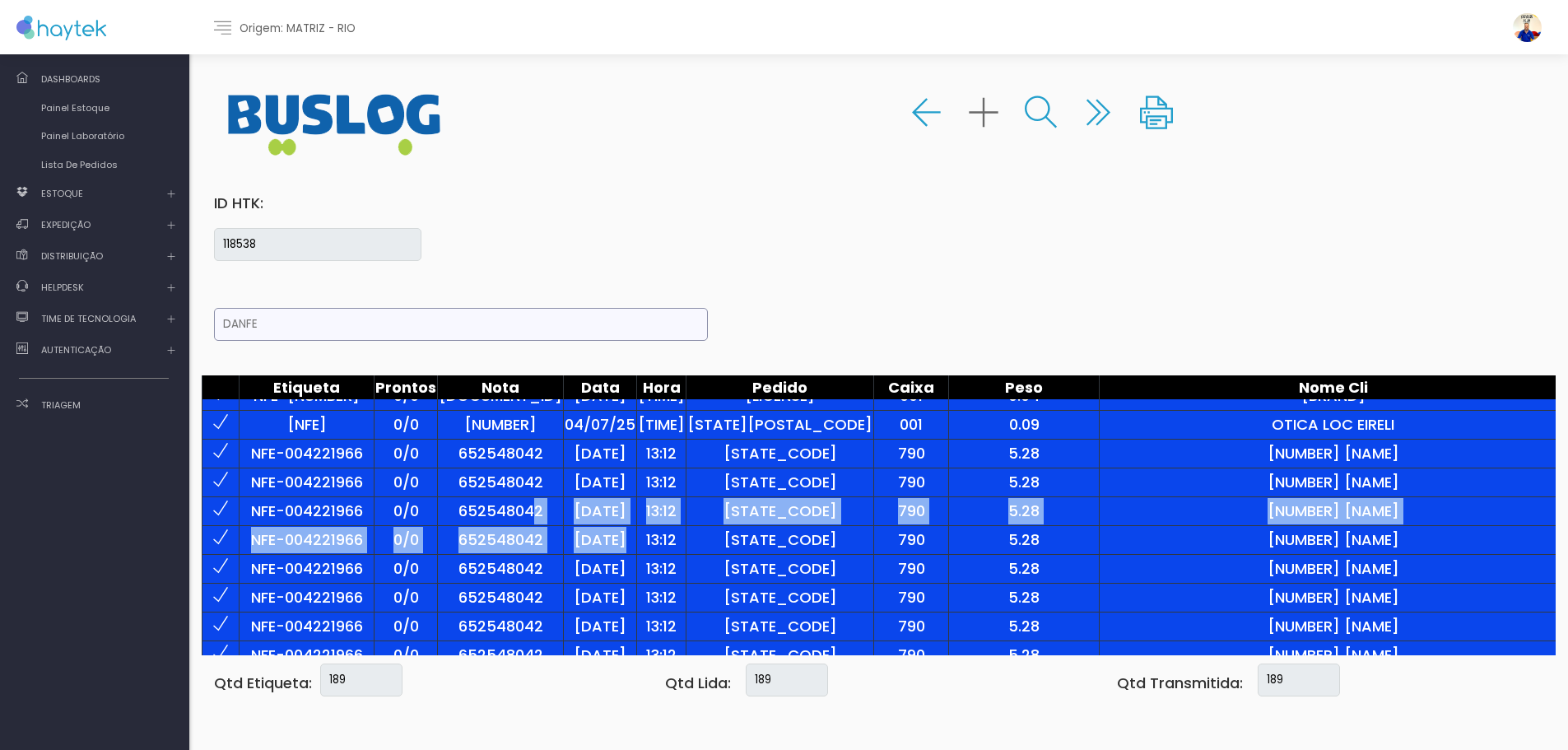 scroll, scrollTop: 1400, scrollLeft: 0, axis: vertical 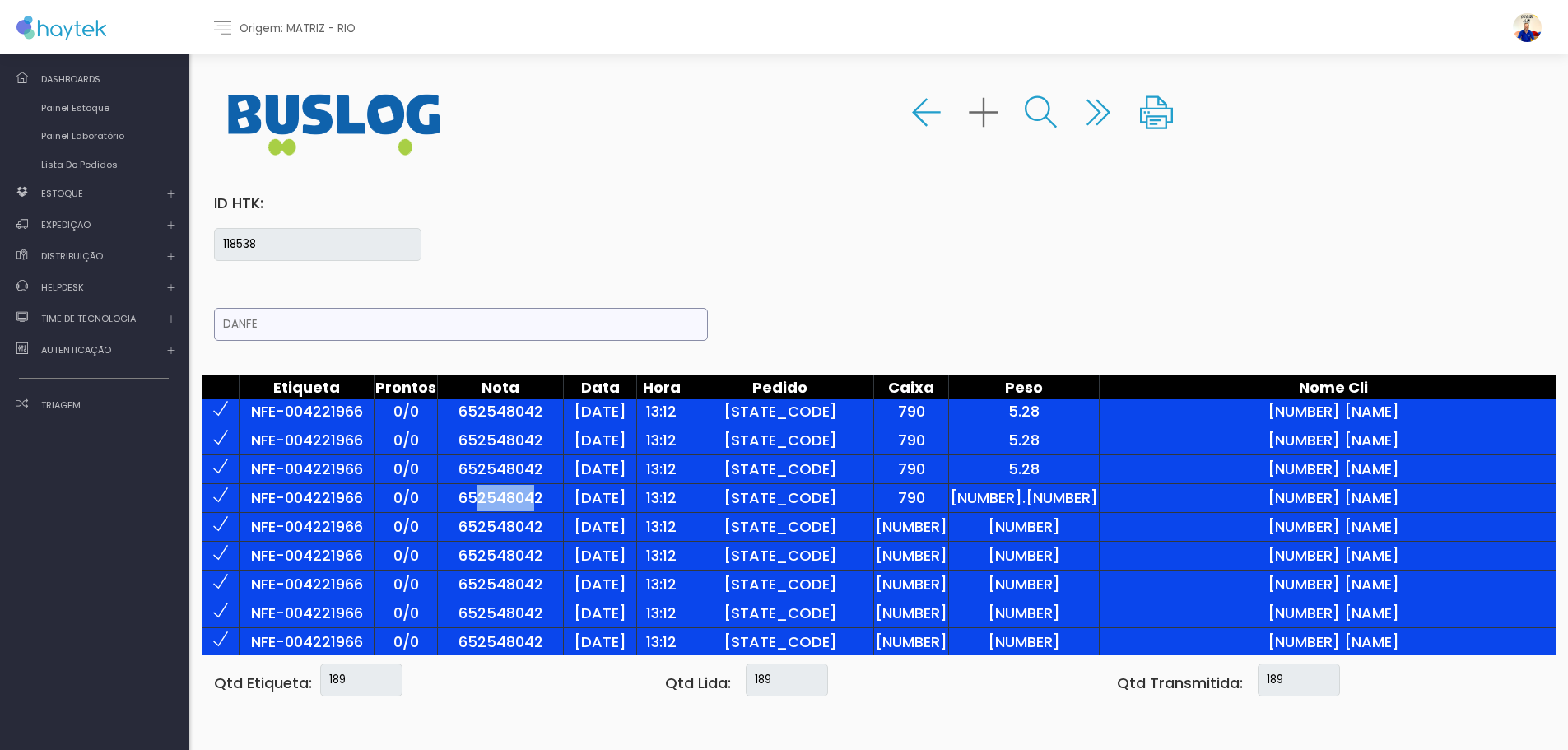 drag, startPoint x: 442, startPoint y: 491, endPoint x: 426, endPoint y: 539, distance: 50.596443 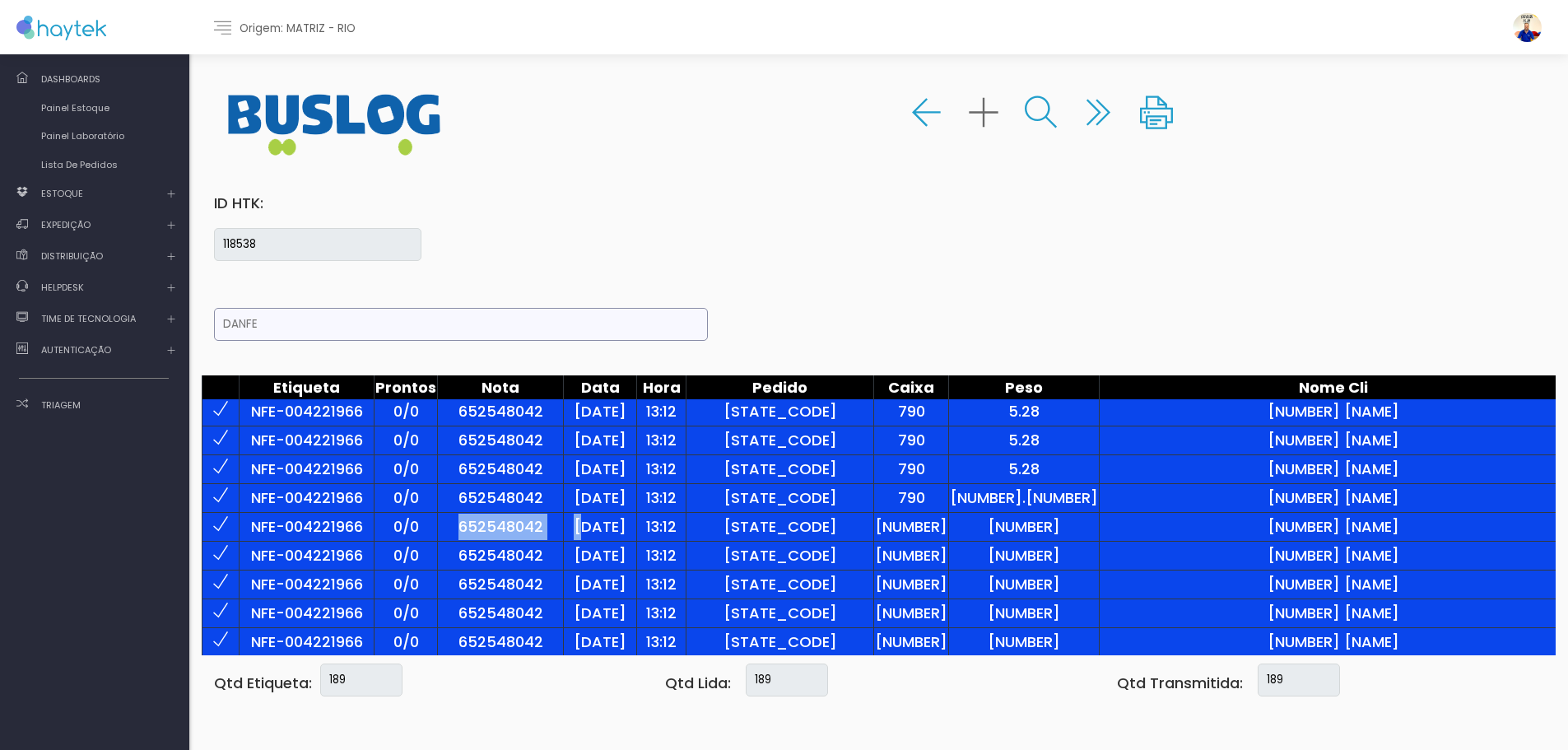 click on "53 NFE-004221966 0/0 004221966 08/07/25 13:12 RJ07640823 005 5.16 [FIRST] [LAST] 1494425 [STREET], [NUMBER] [SUITE] [SUITE] [NEIGHBORHOOD] [CITY] [CITY] [STATE][STATE][POSTAL_CODE] [RETRIEVAL_METHOD] [COMPANY_NAME] [STORE_NUMBER] 48 31 39 28893452 22  26433443 28670144 2480381 SIM" at bounding box center (2198, 526) 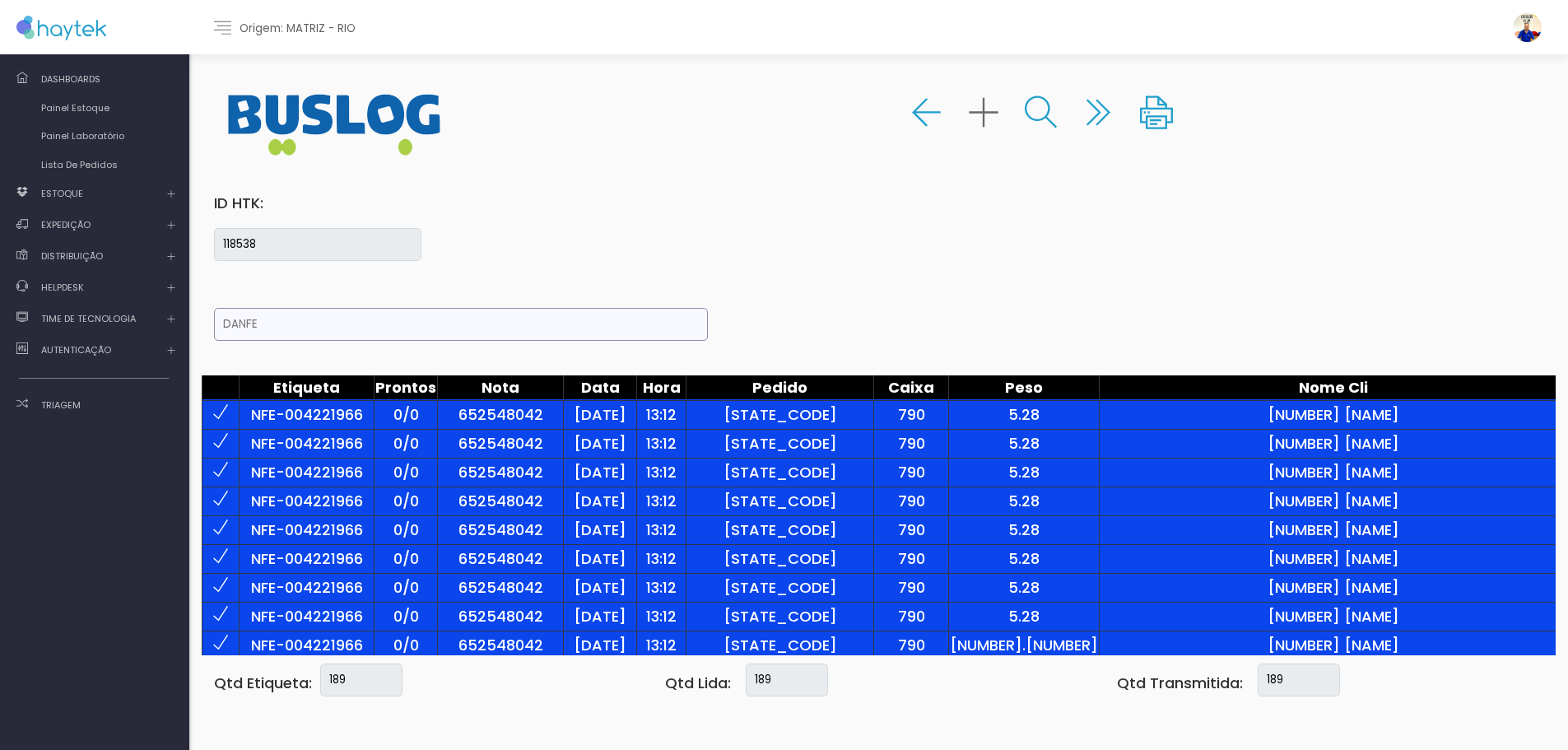 scroll, scrollTop: 1430, scrollLeft: 0, axis: vertical 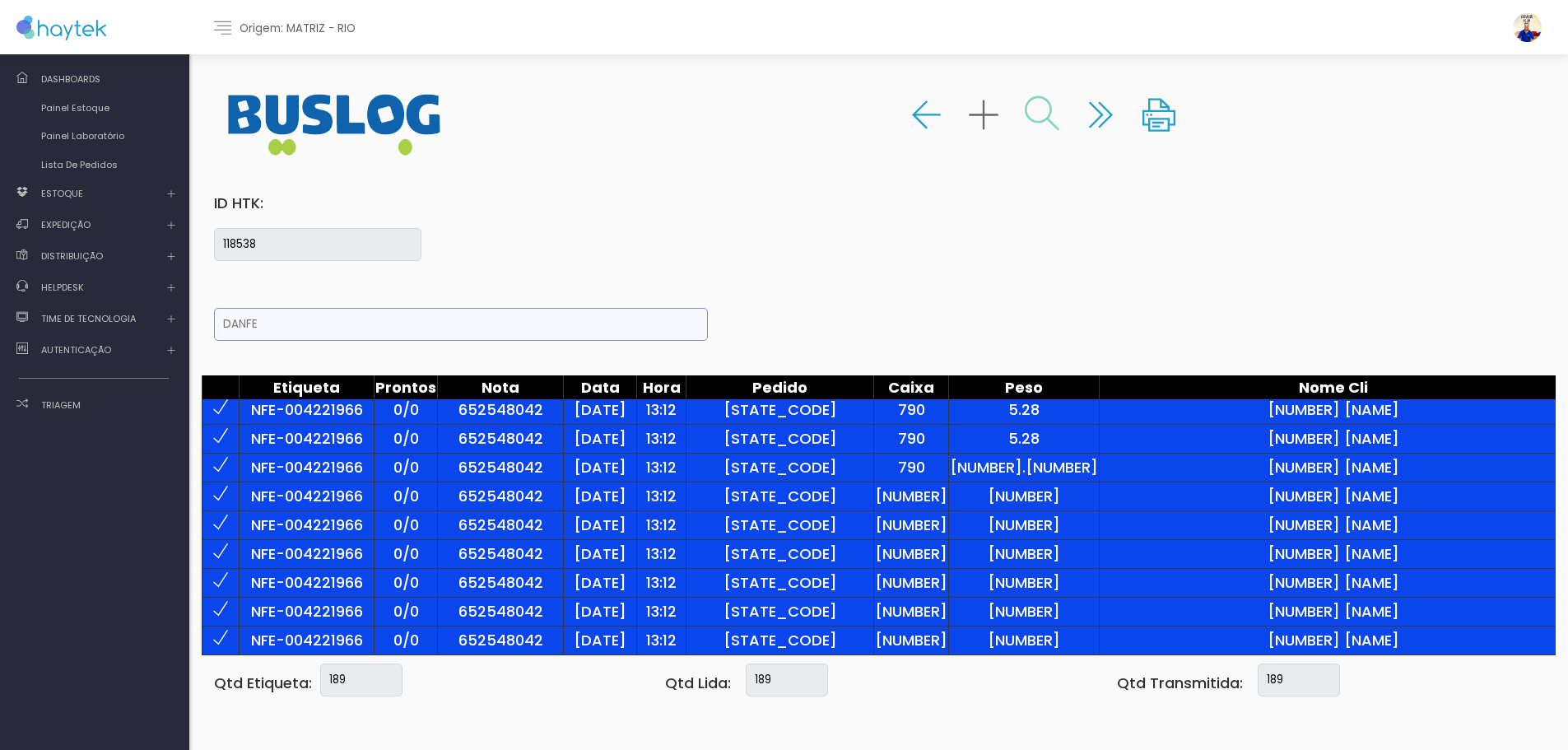 click at bounding box center [1042, 114] 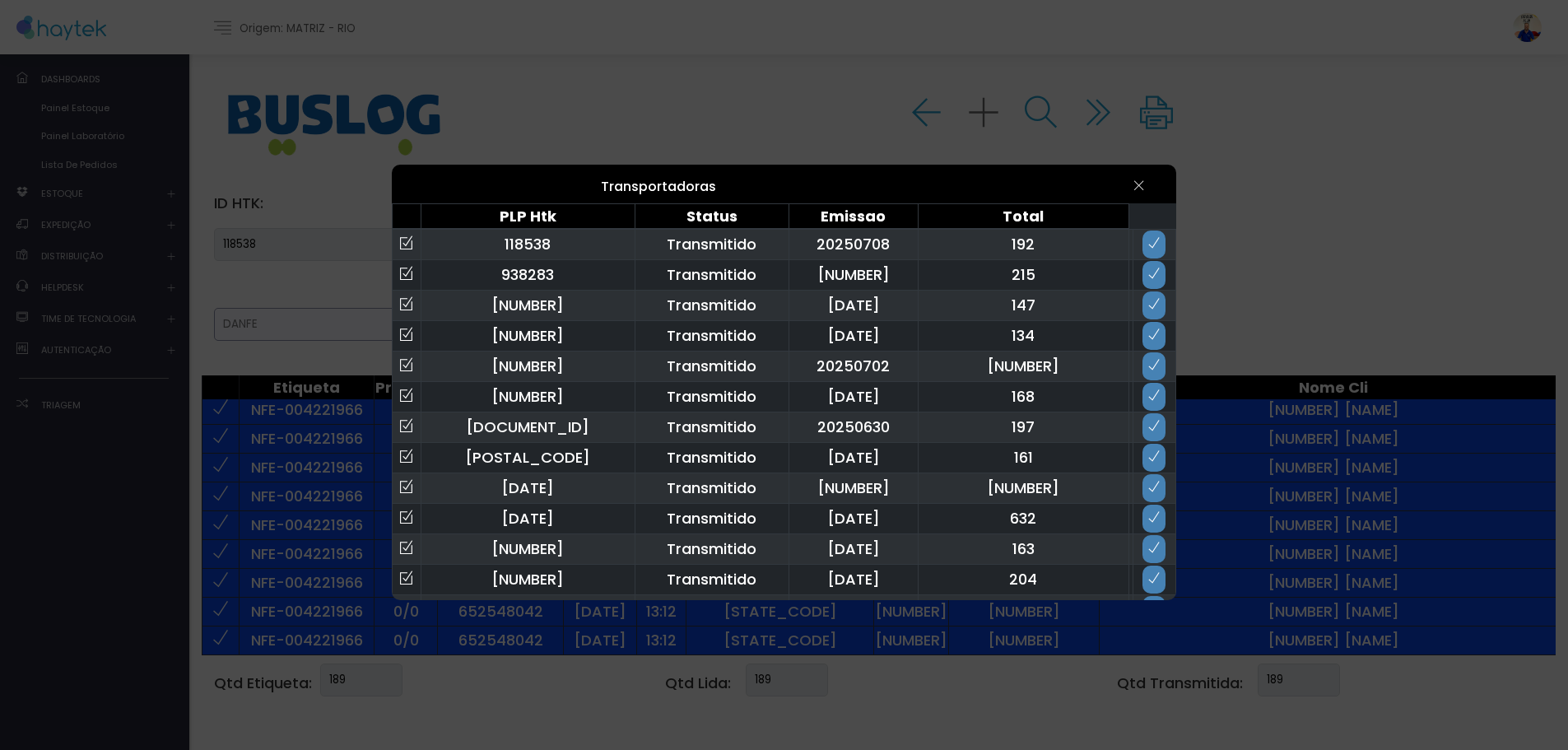 click at bounding box center [1138, 185] 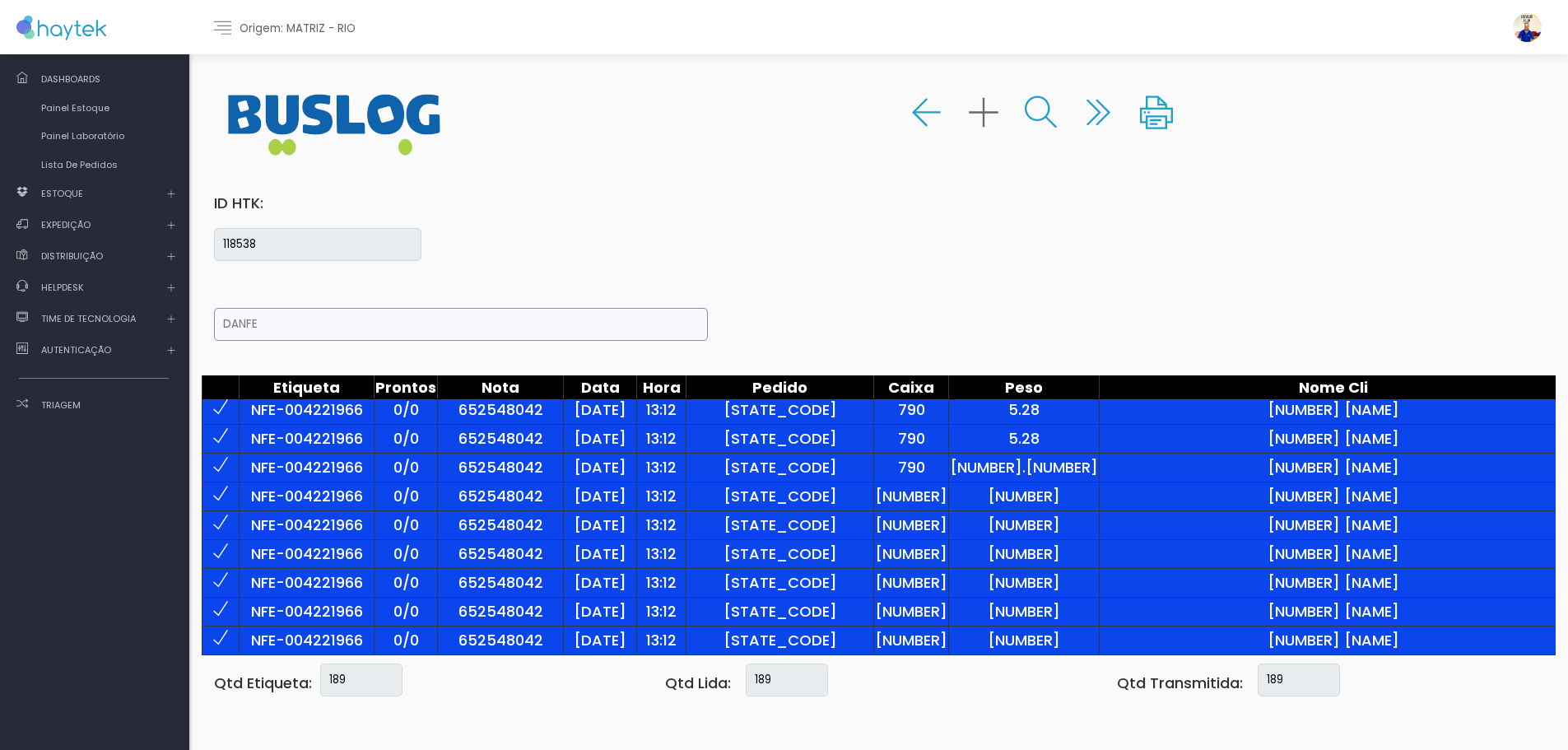 click at bounding box center [337, 124] 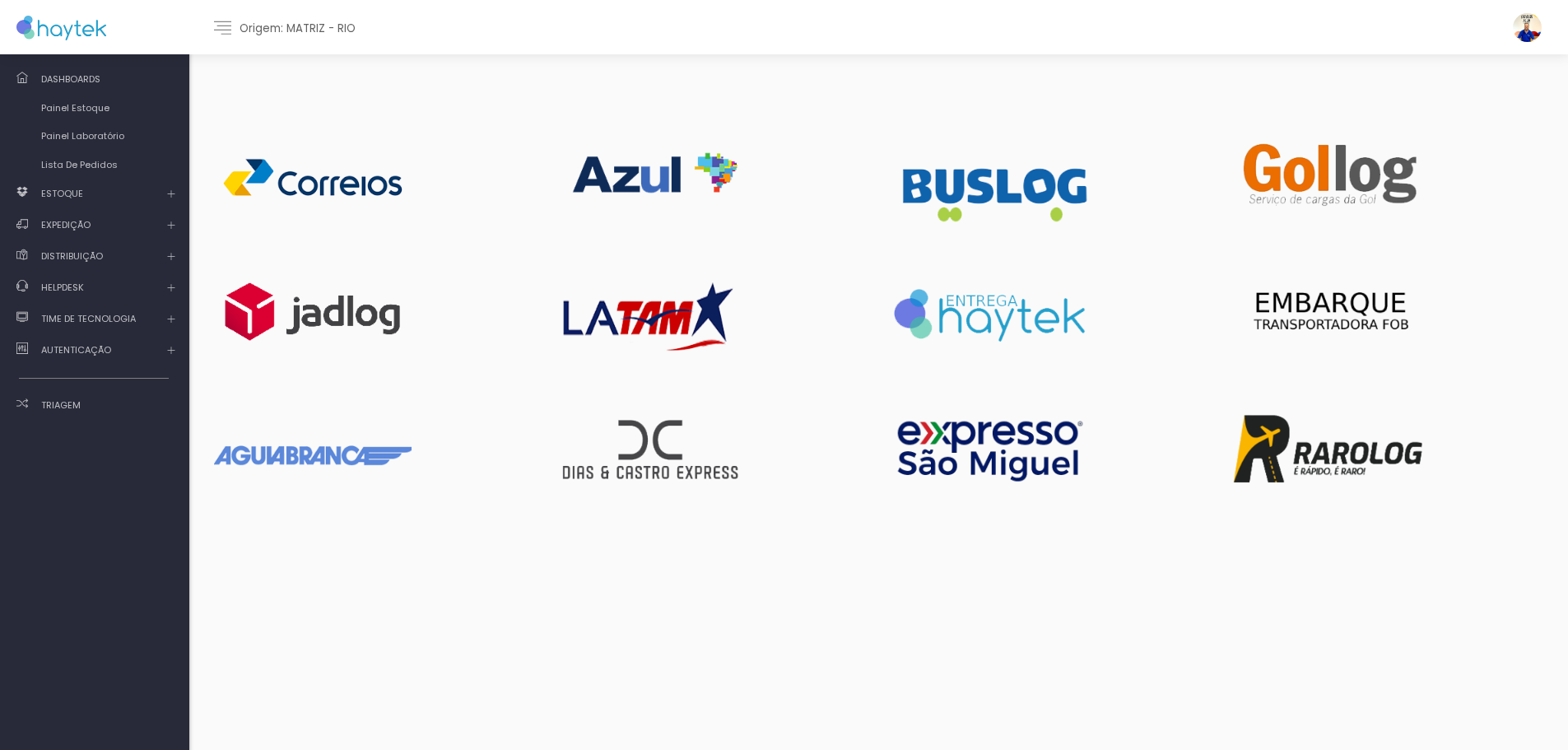 click at bounding box center [313, 178] 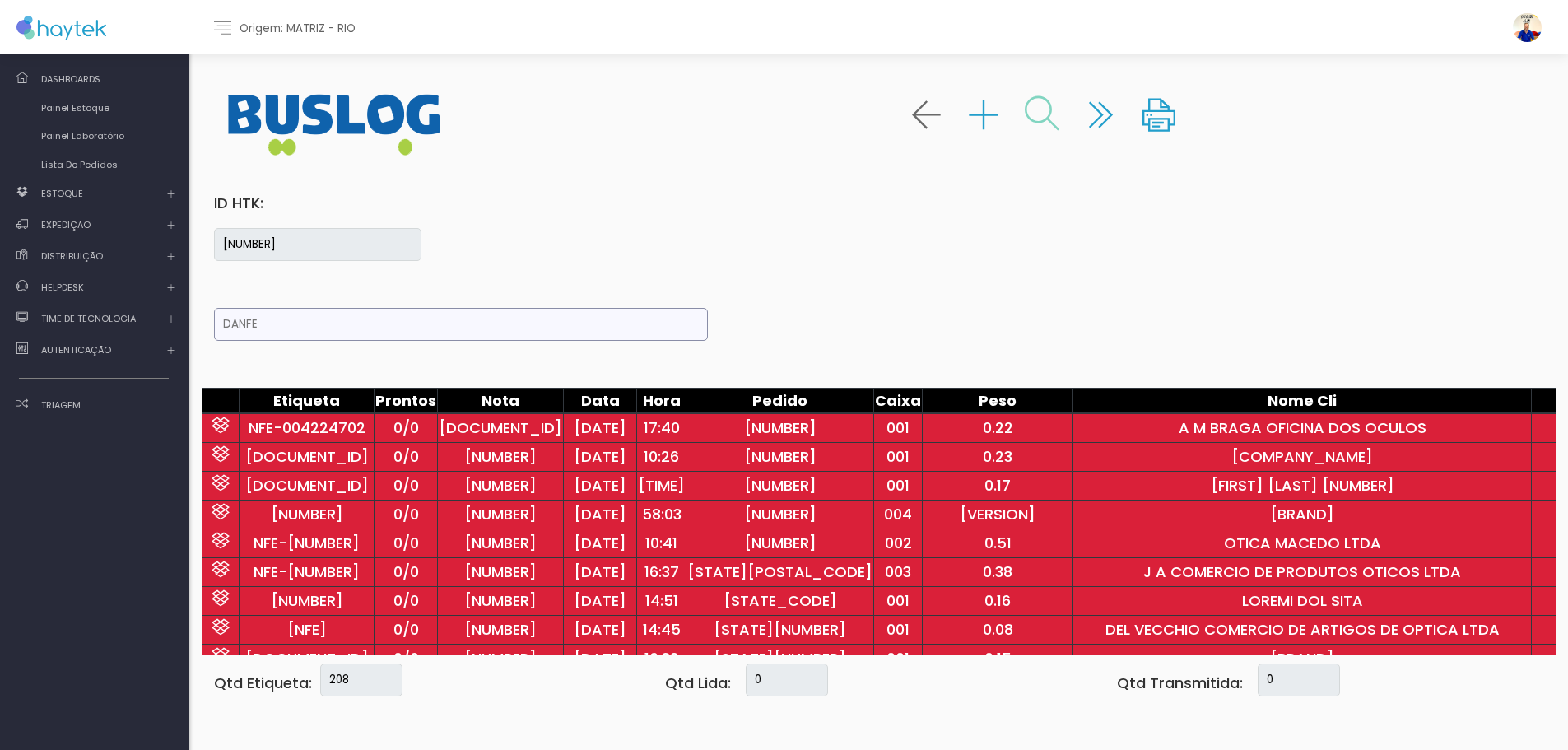 click at bounding box center [1042, 114] 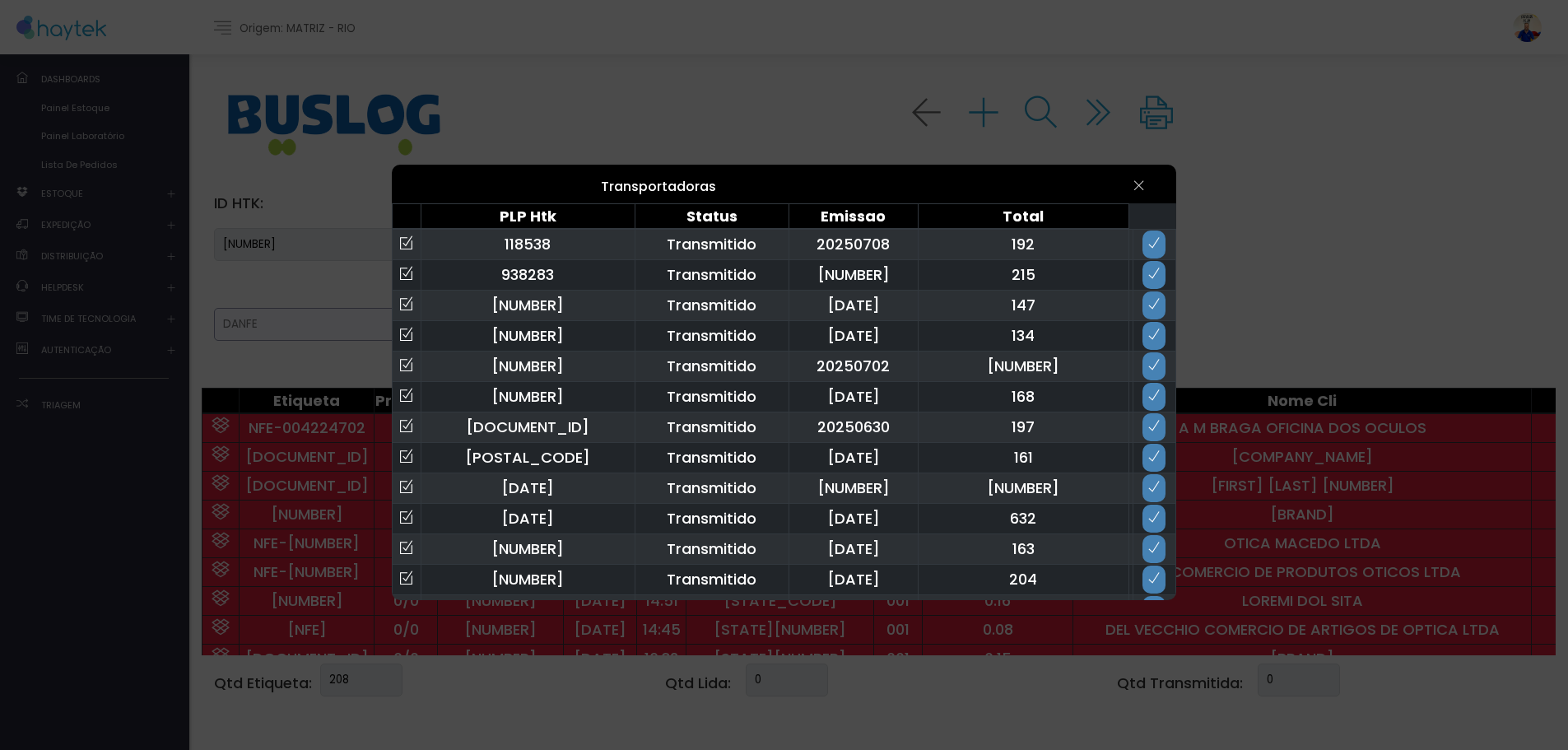 click at bounding box center (1138, 185) 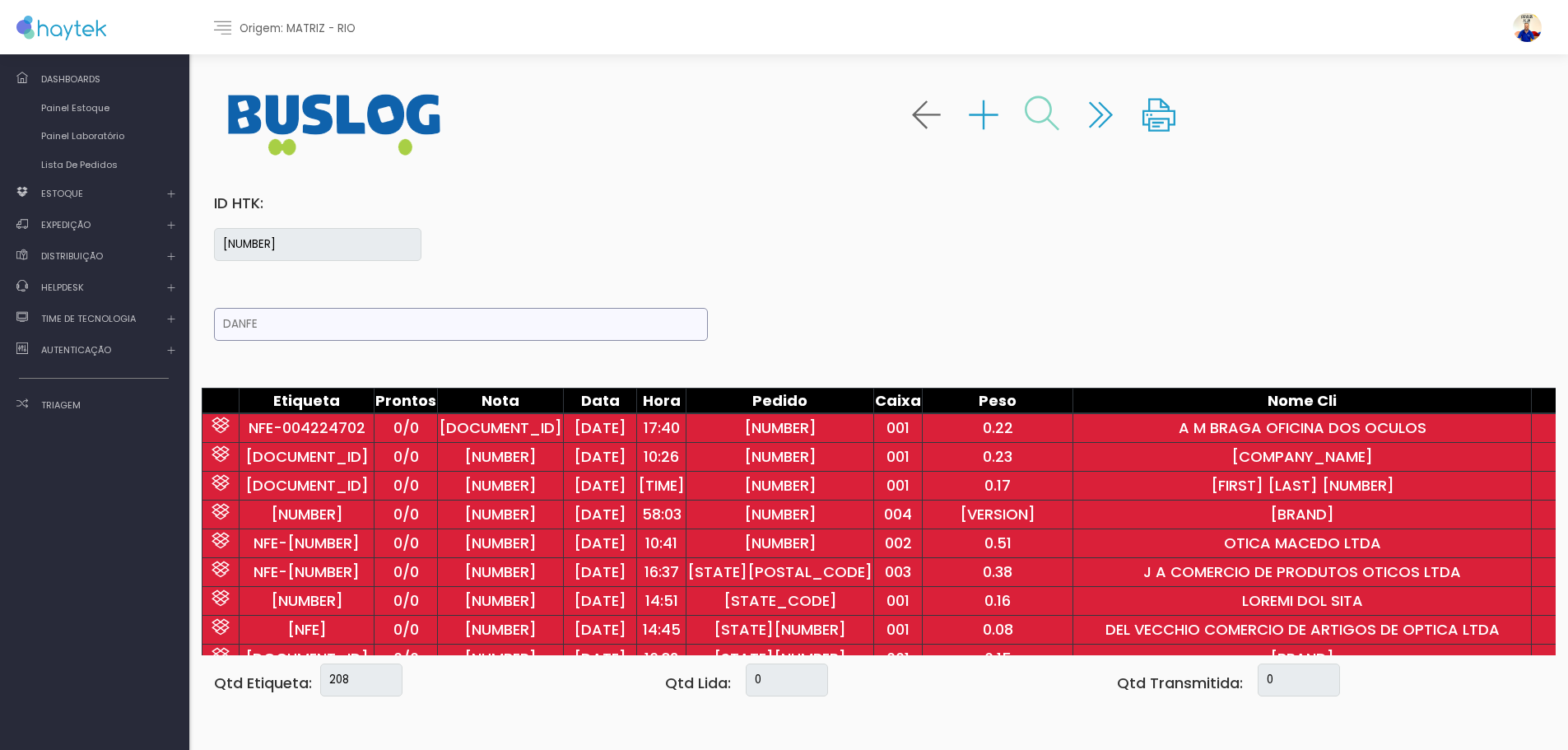 click at bounding box center (1042, 114) 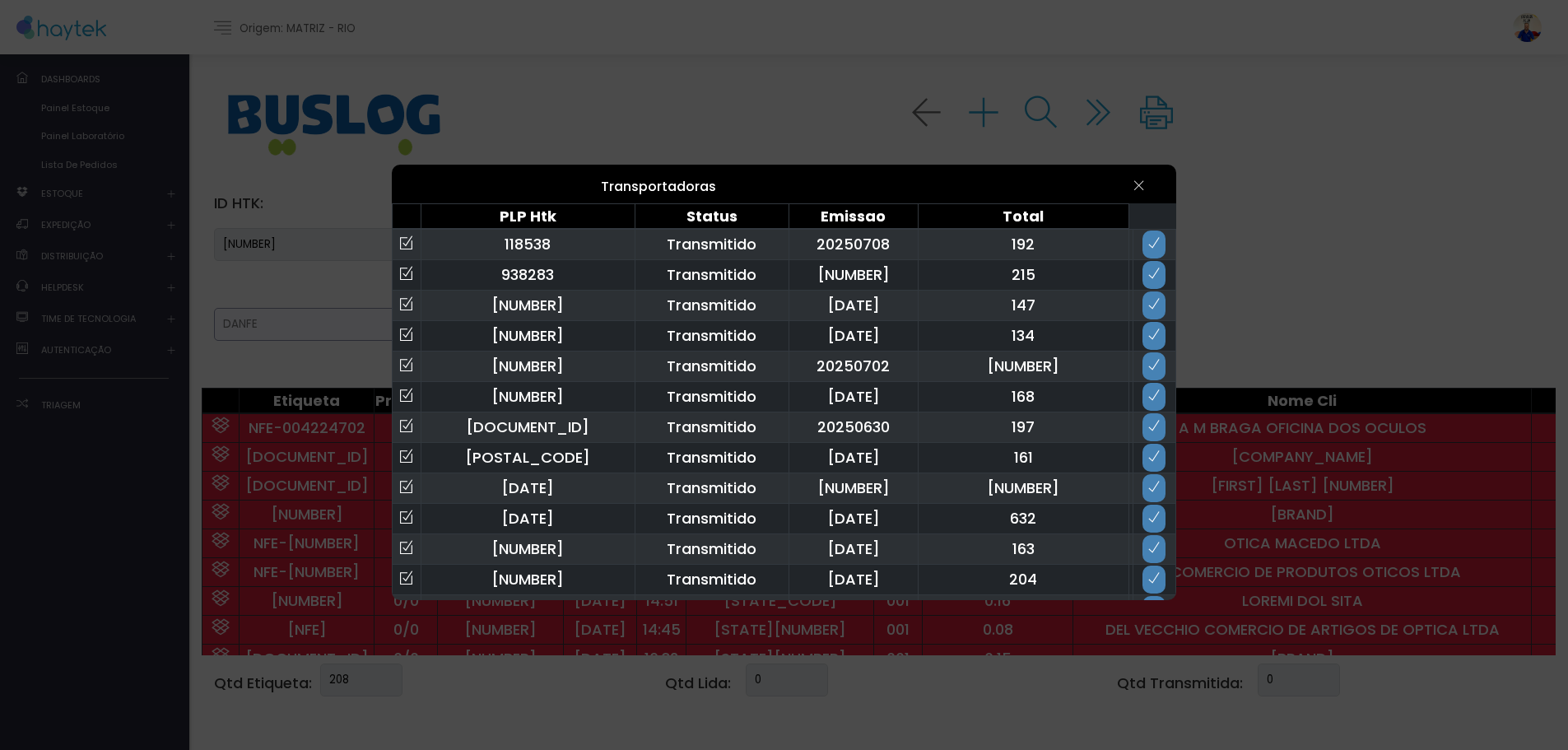 click at bounding box center (1154, 245) 